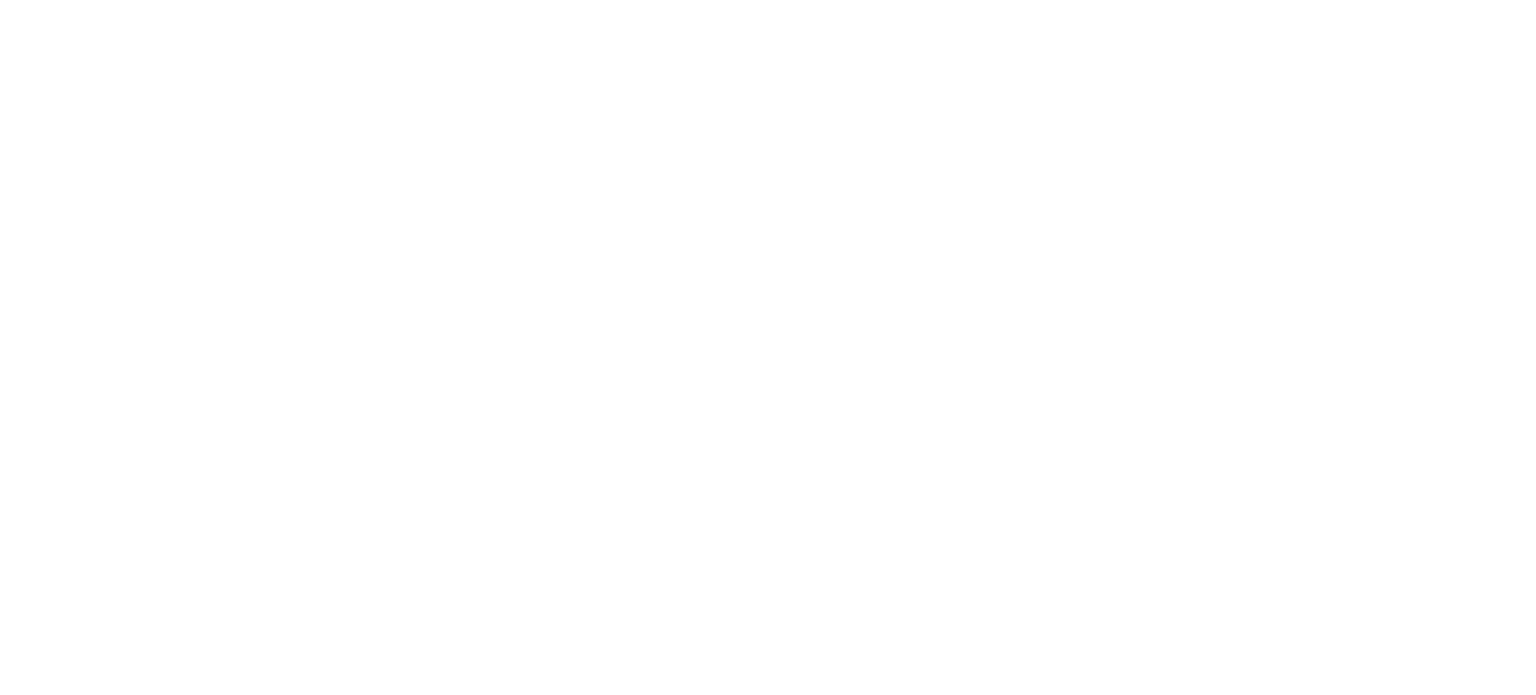 scroll, scrollTop: 0, scrollLeft: 0, axis: both 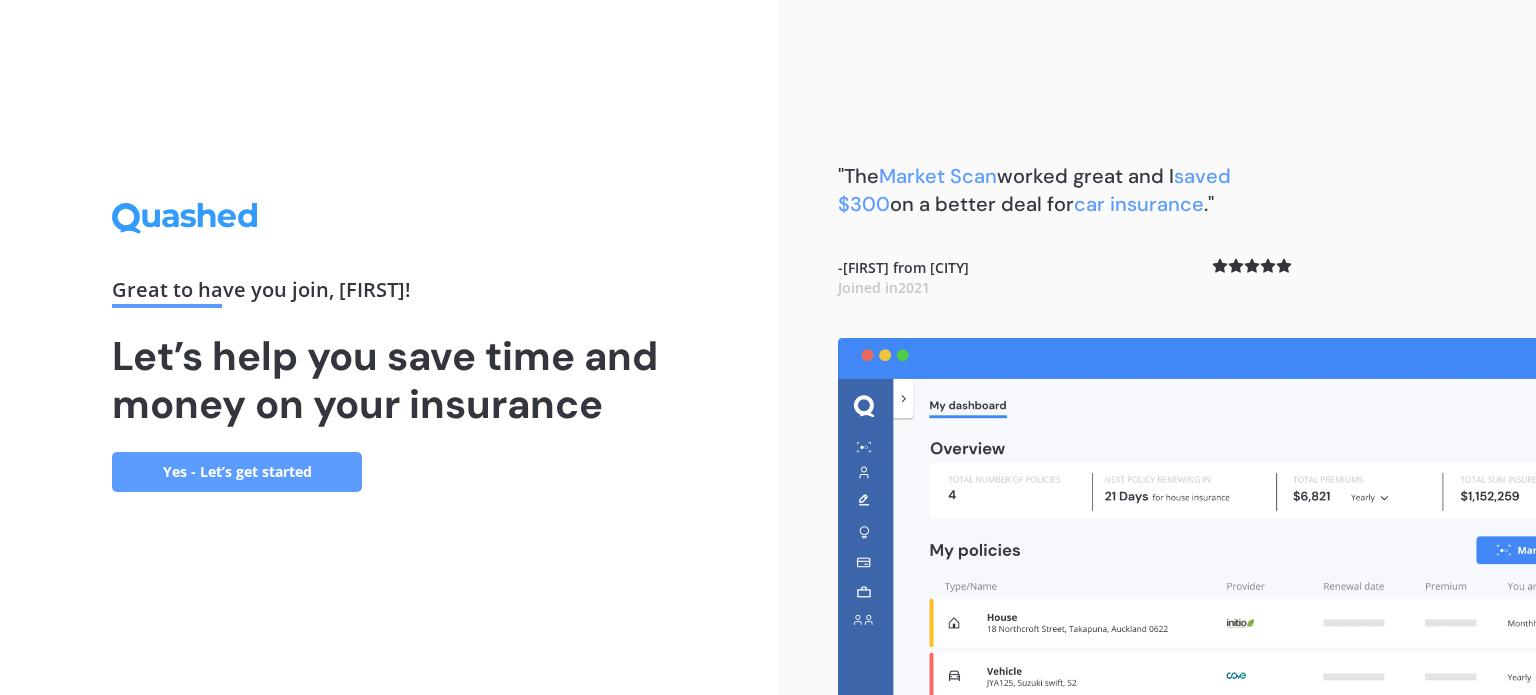 click on "Yes - Let’s get started" at bounding box center [237, 472] 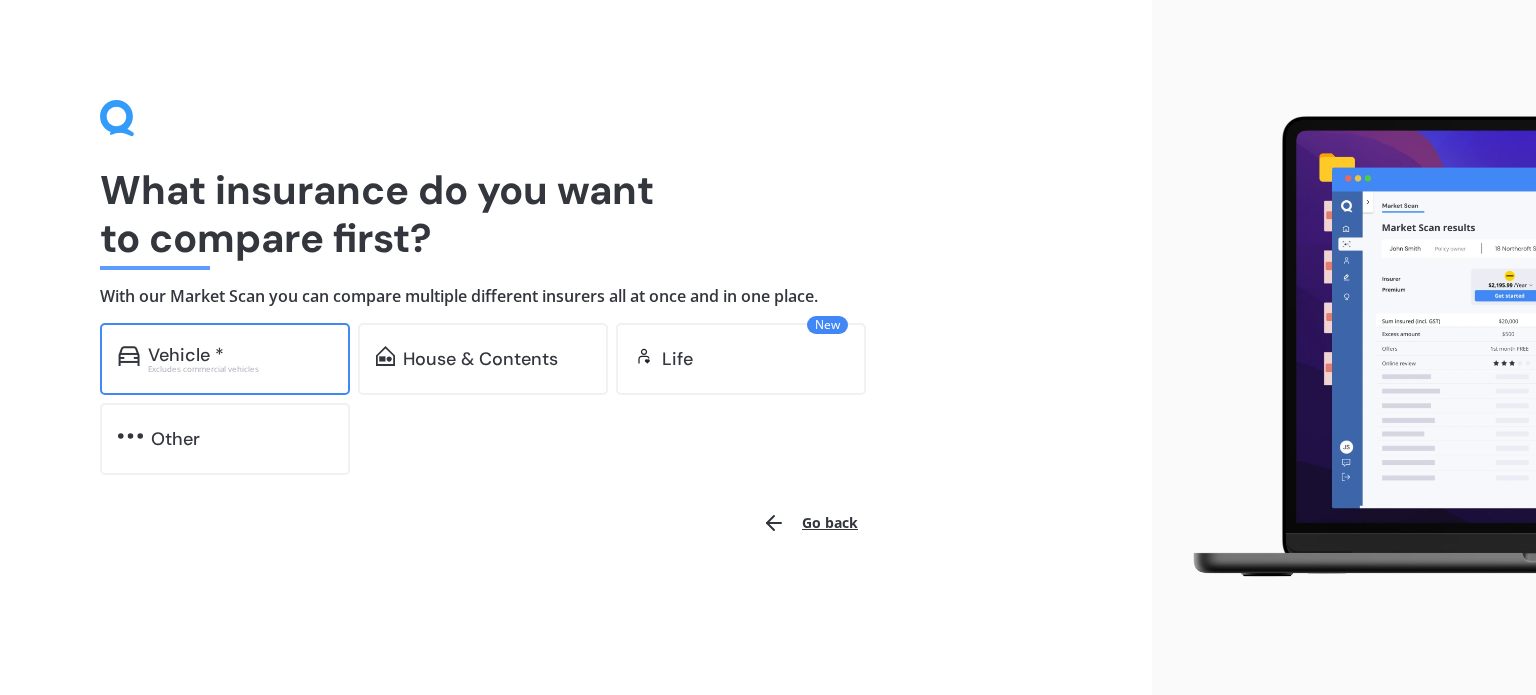 click on "Vehicle *" at bounding box center (240, 355) 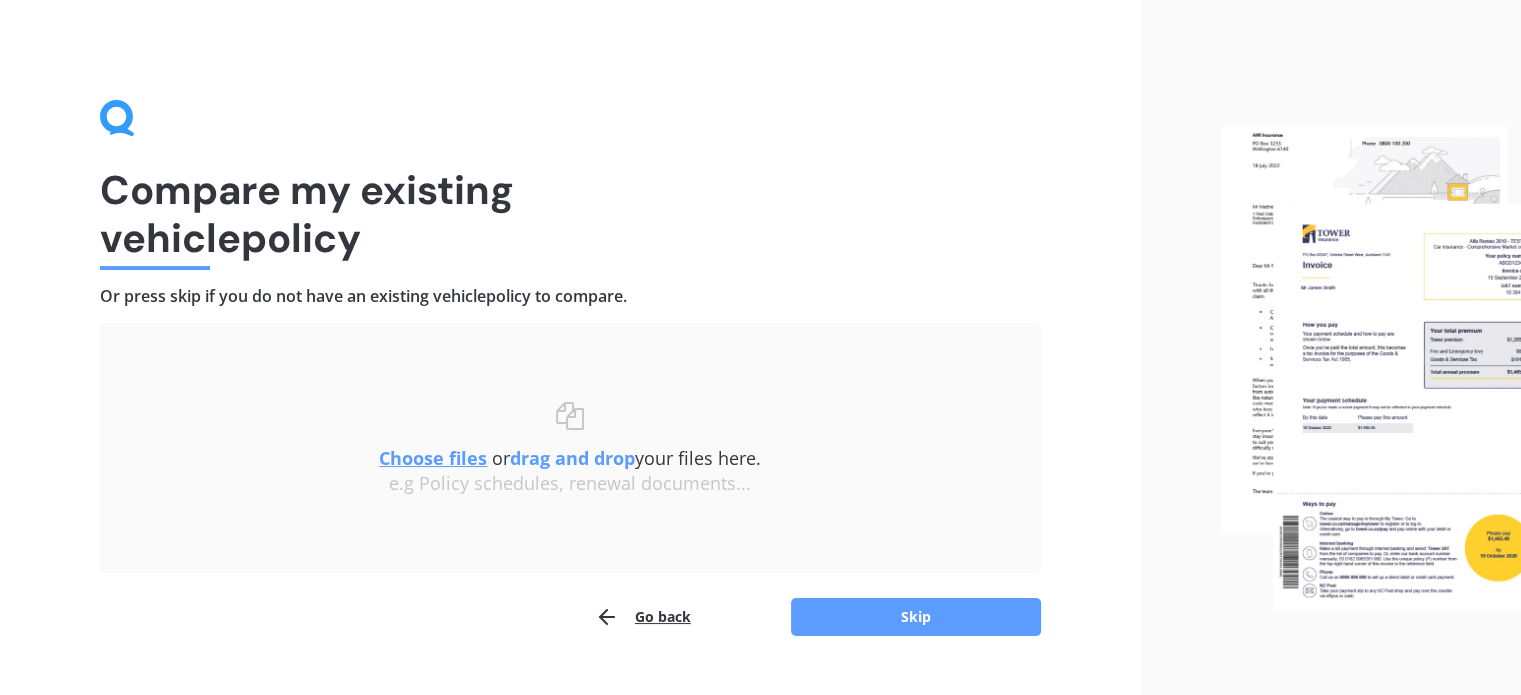 click on "Go back" at bounding box center [643, 617] 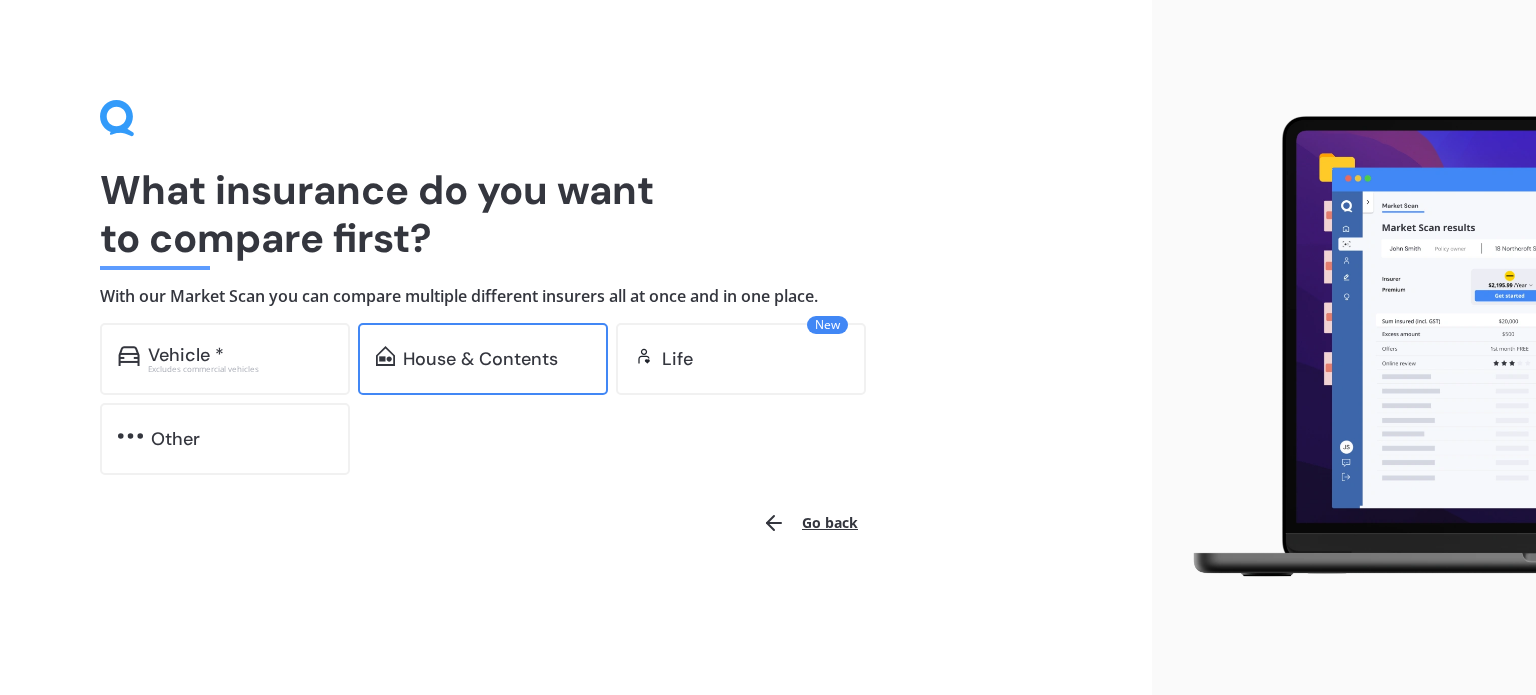 click on "House & Contents" at bounding box center (480, 359) 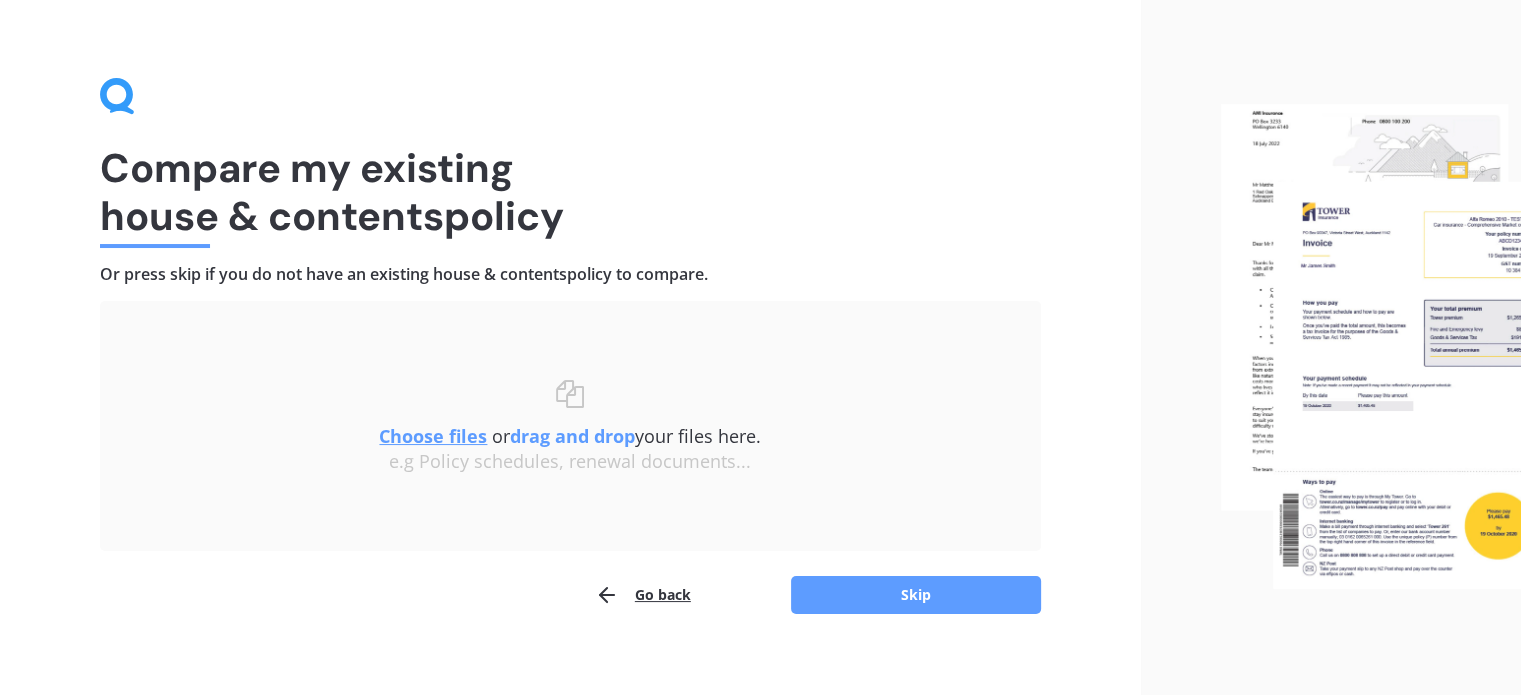 scroll, scrollTop: 41, scrollLeft: 0, axis: vertical 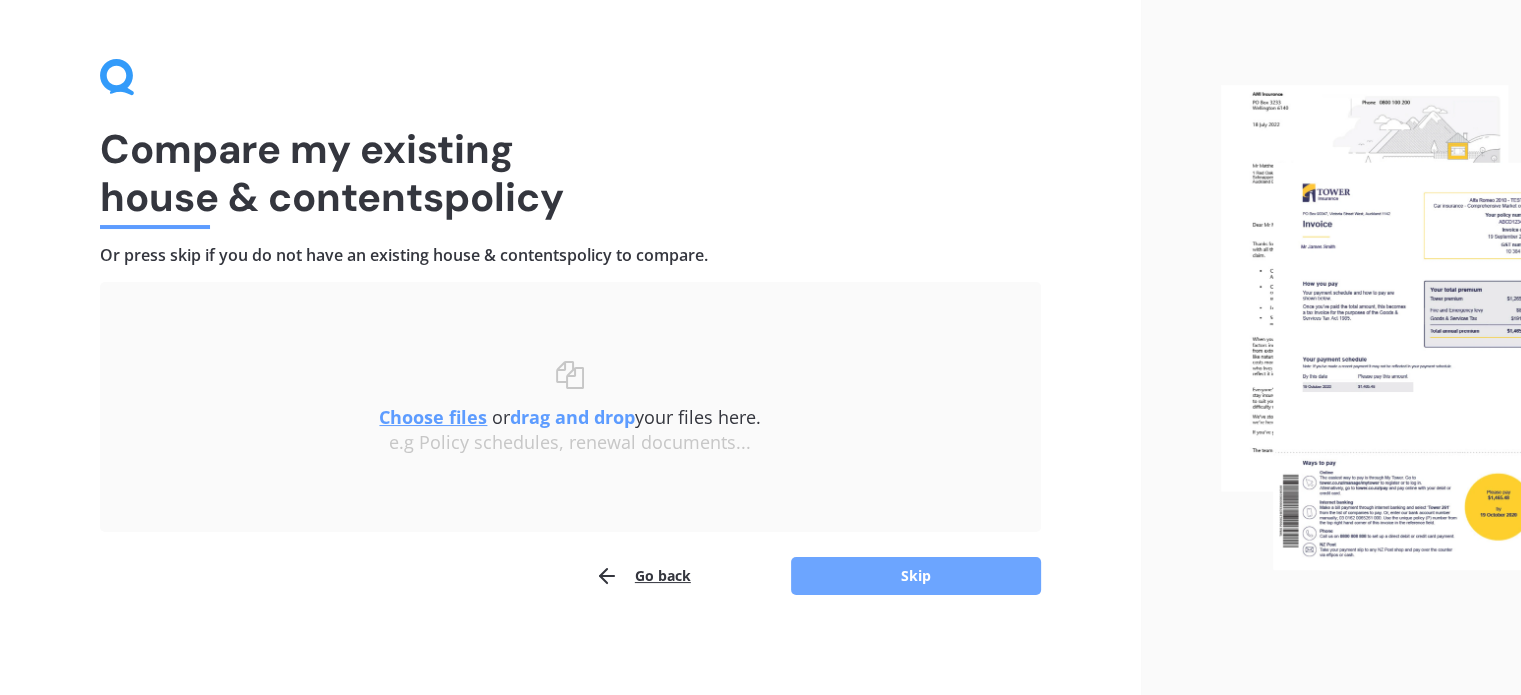 click on "Skip" at bounding box center [916, 576] 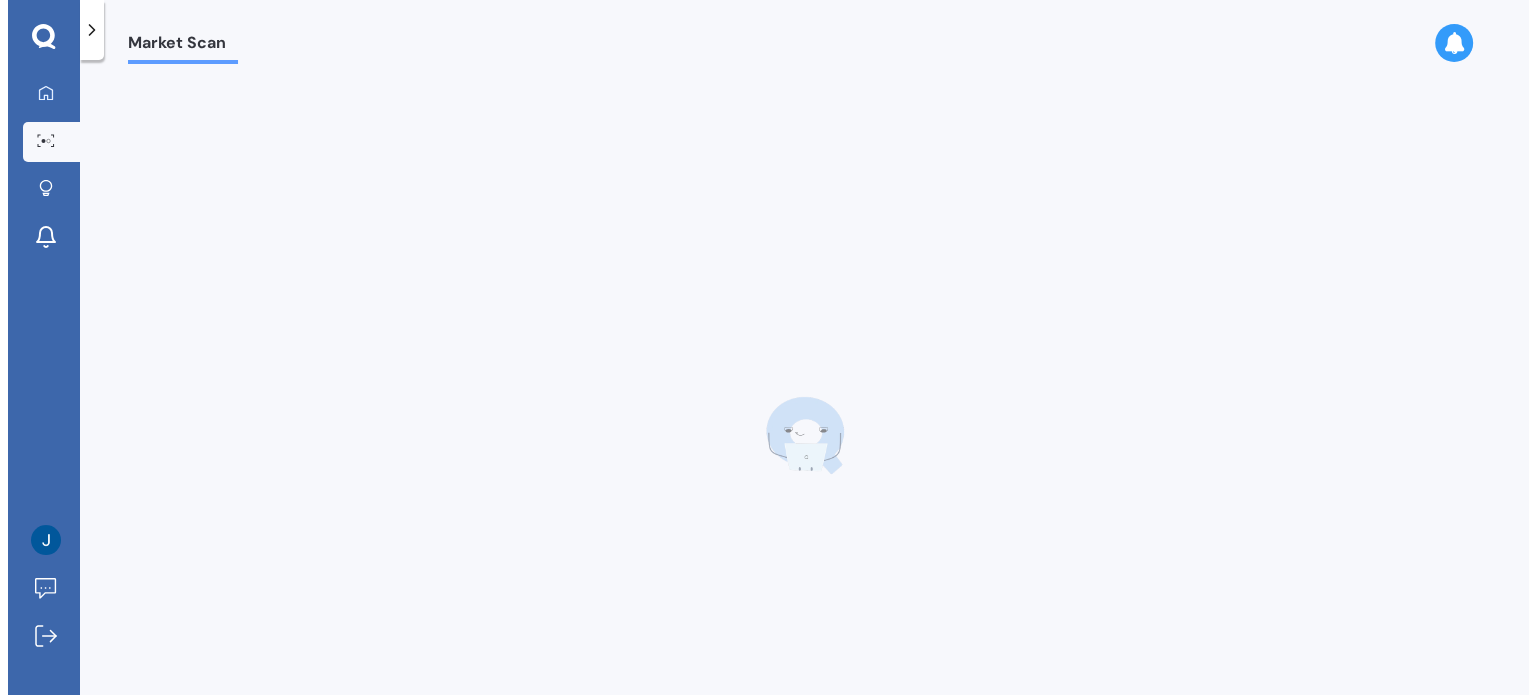 scroll, scrollTop: 0, scrollLeft: 0, axis: both 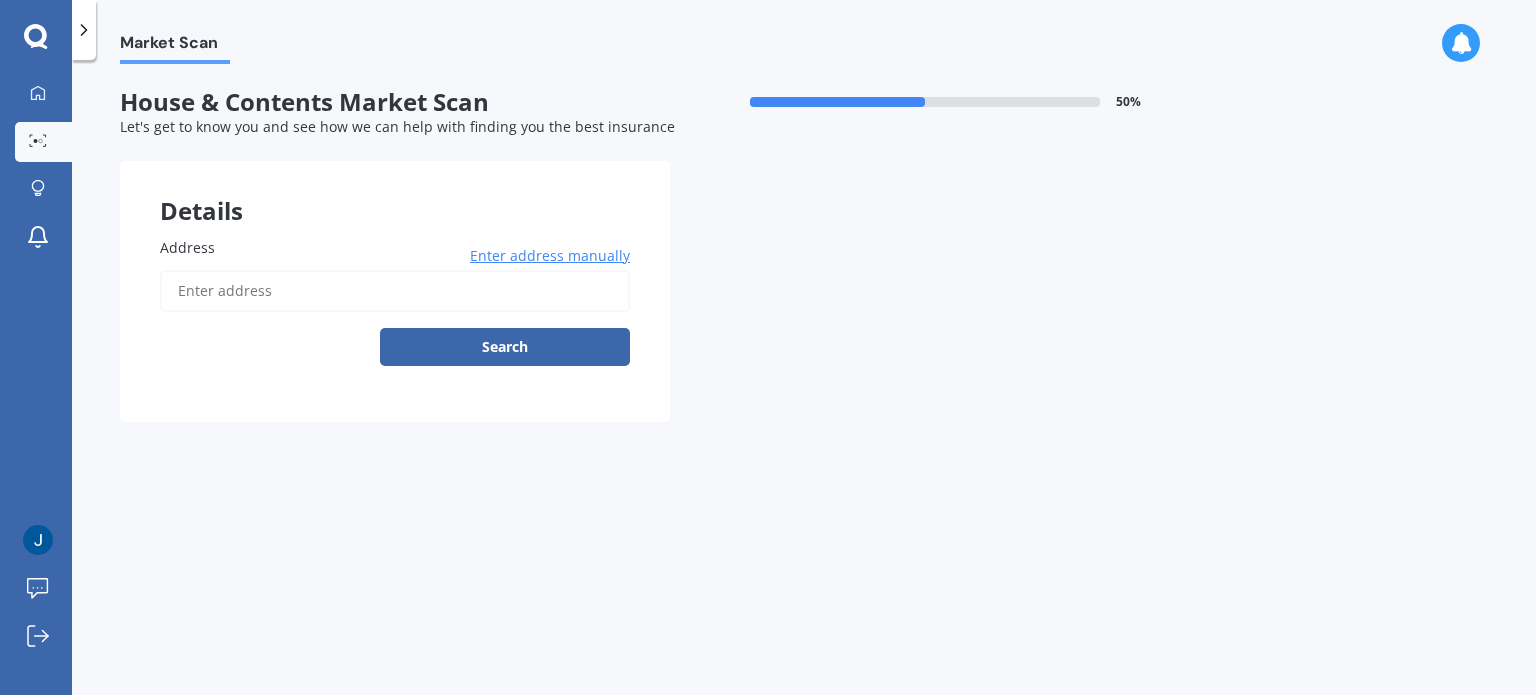 click on "Address" at bounding box center [395, 291] 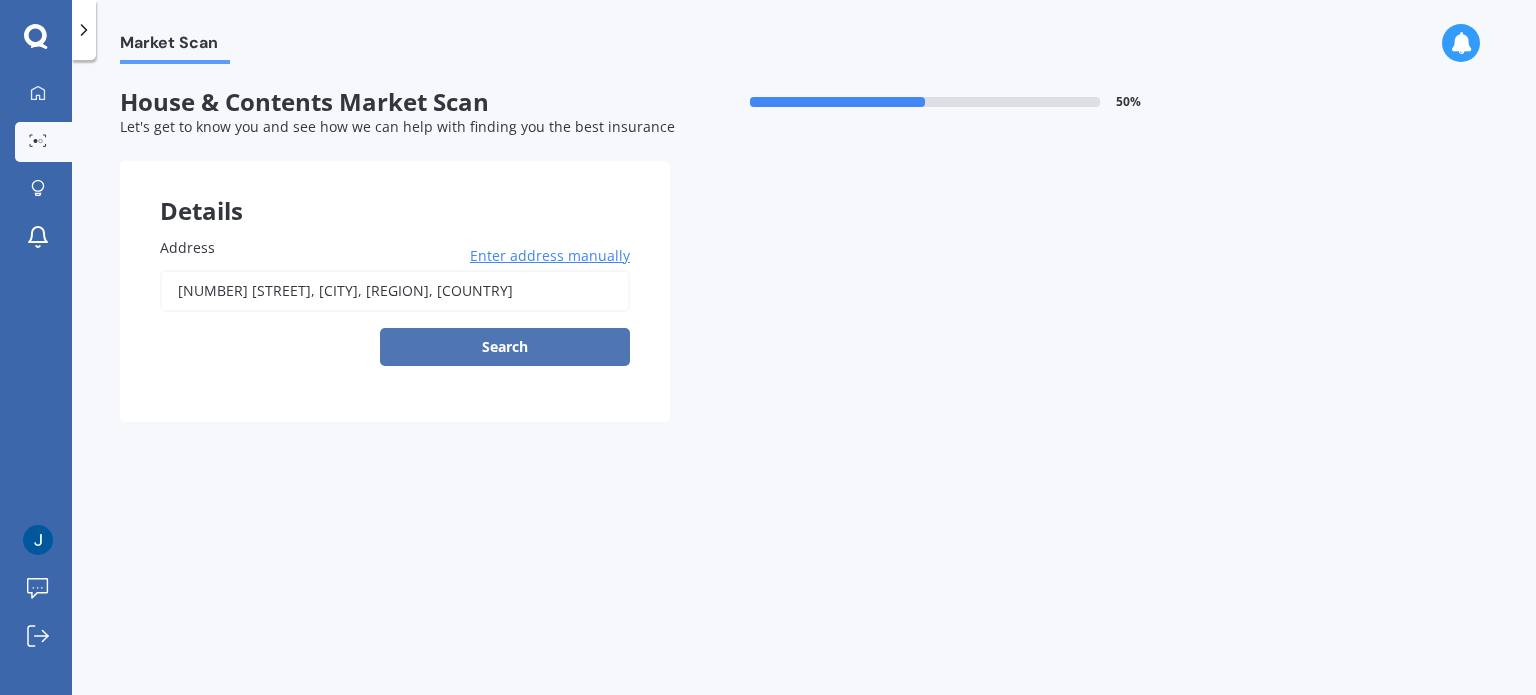 type on "[NUMBER] [STREET], [CITY], [REGION] [POSTAL_CODE]" 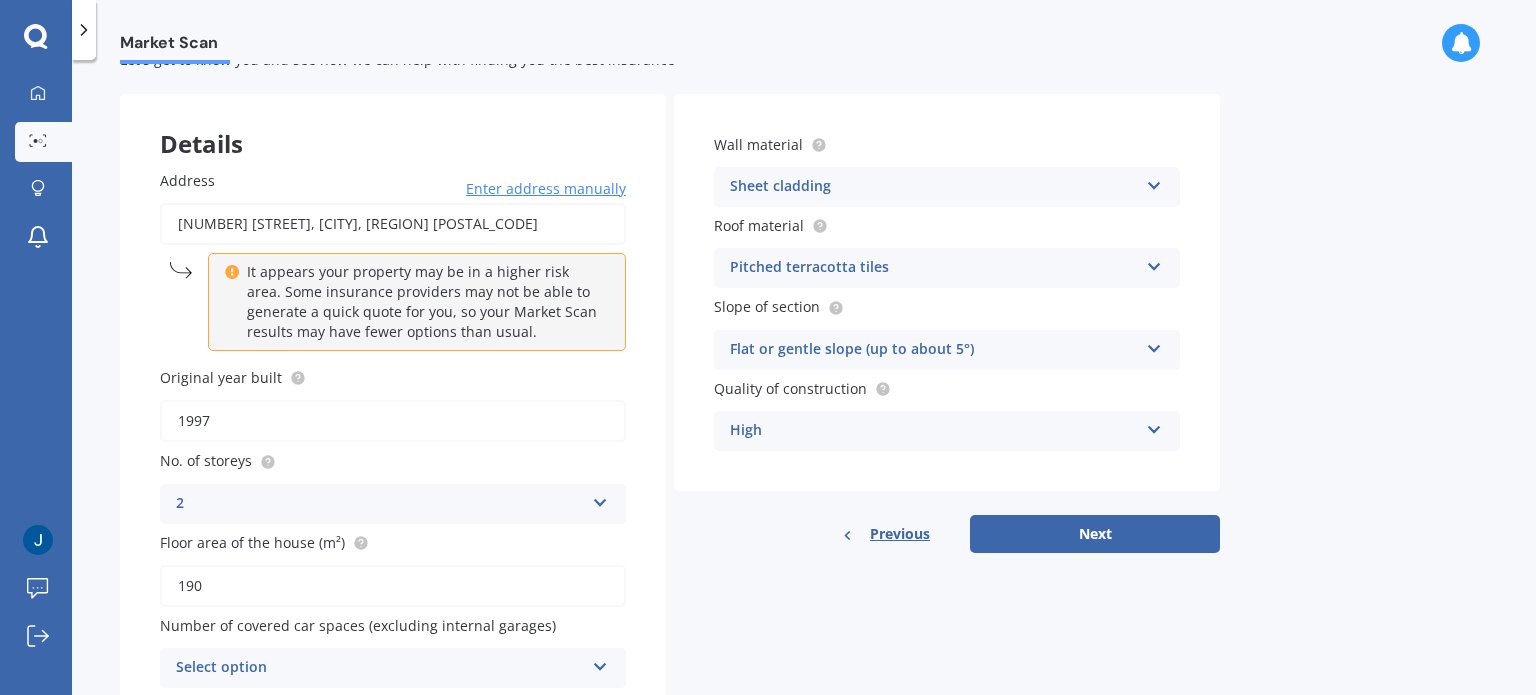 scroll, scrollTop: 100, scrollLeft: 0, axis: vertical 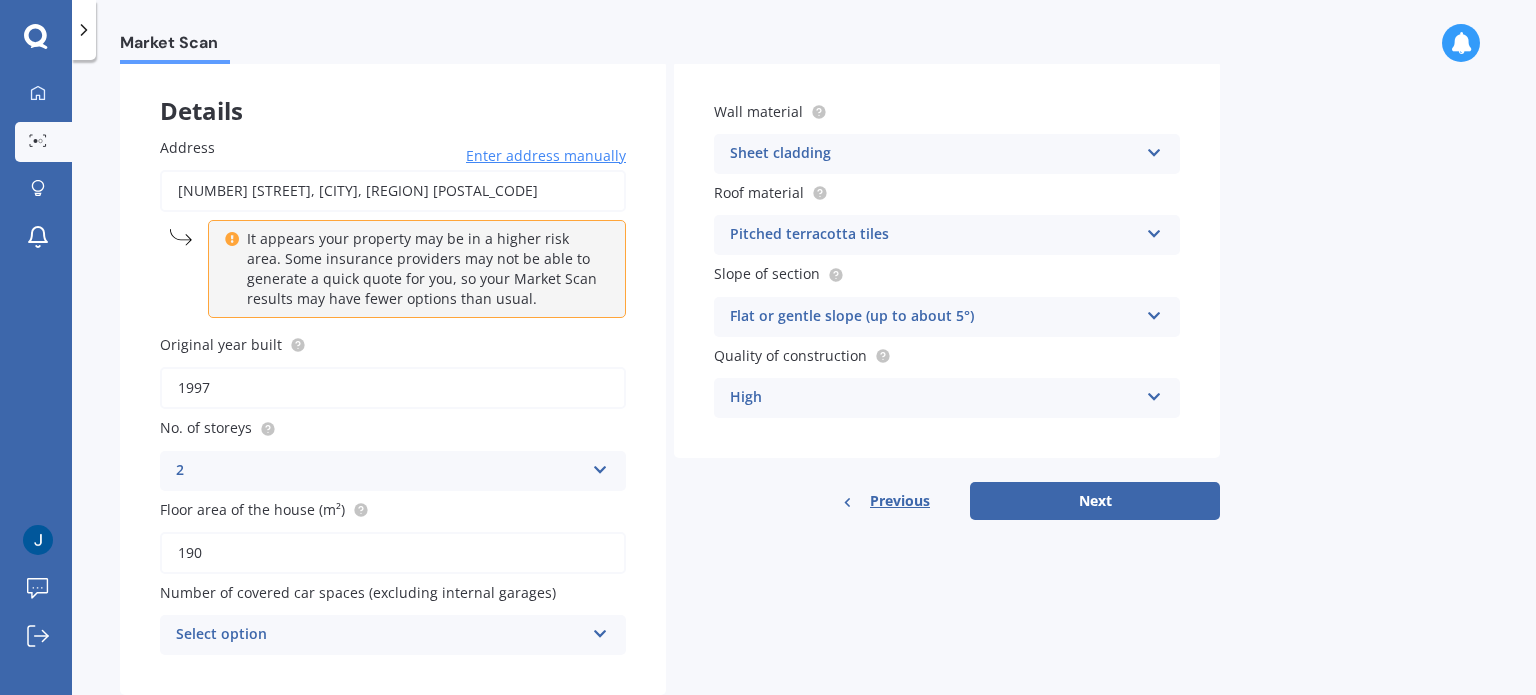 click on "High Standard High Prestige" at bounding box center [947, 398] 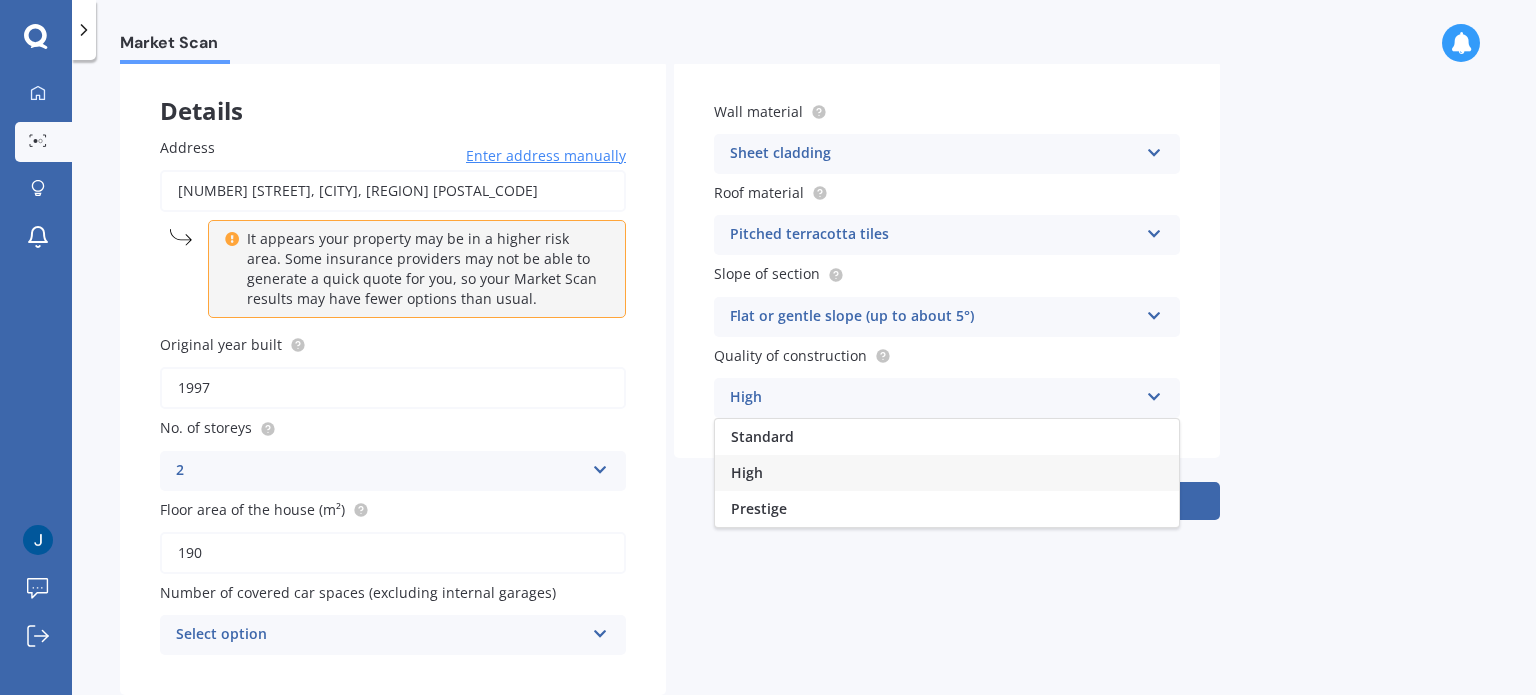 click on "High" at bounding box center [947, 473] 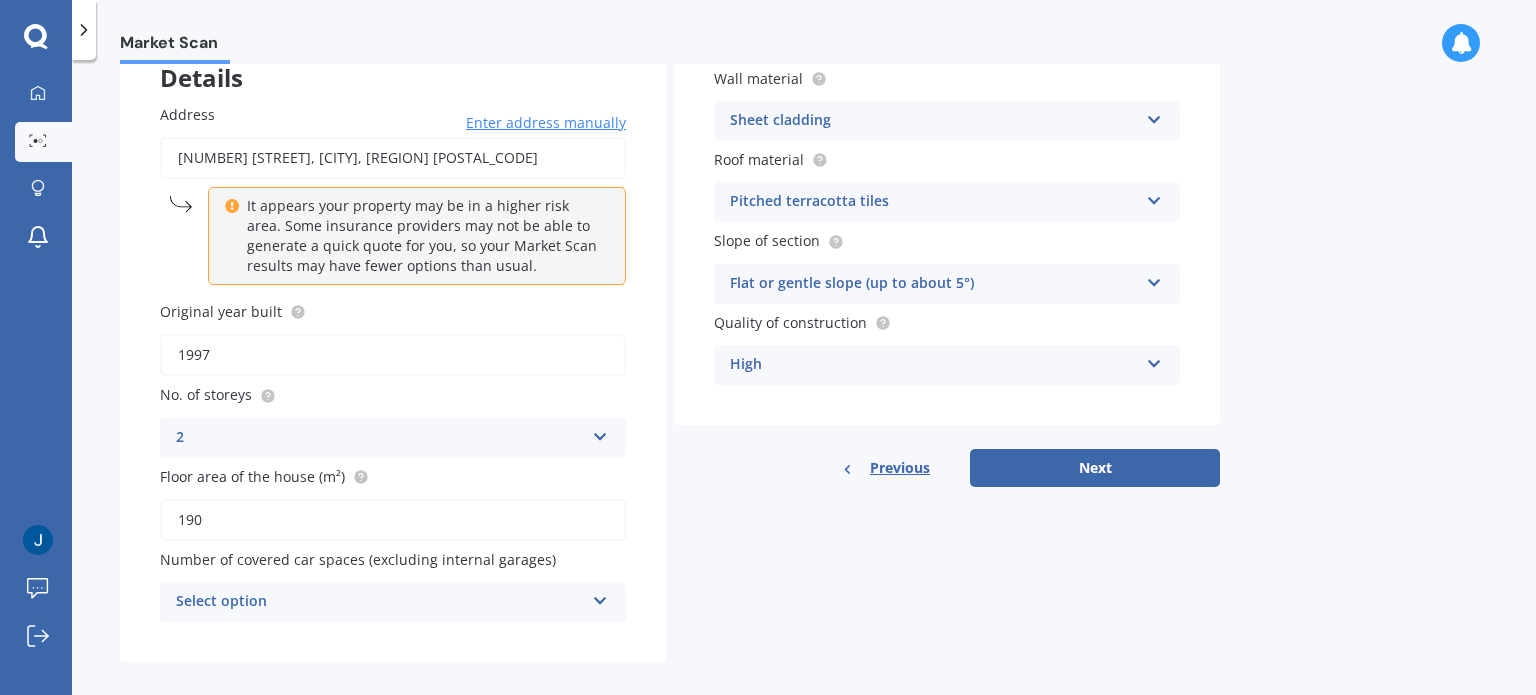scroll, scrollTop: 150, scrollLeft: 0, axis: vertical 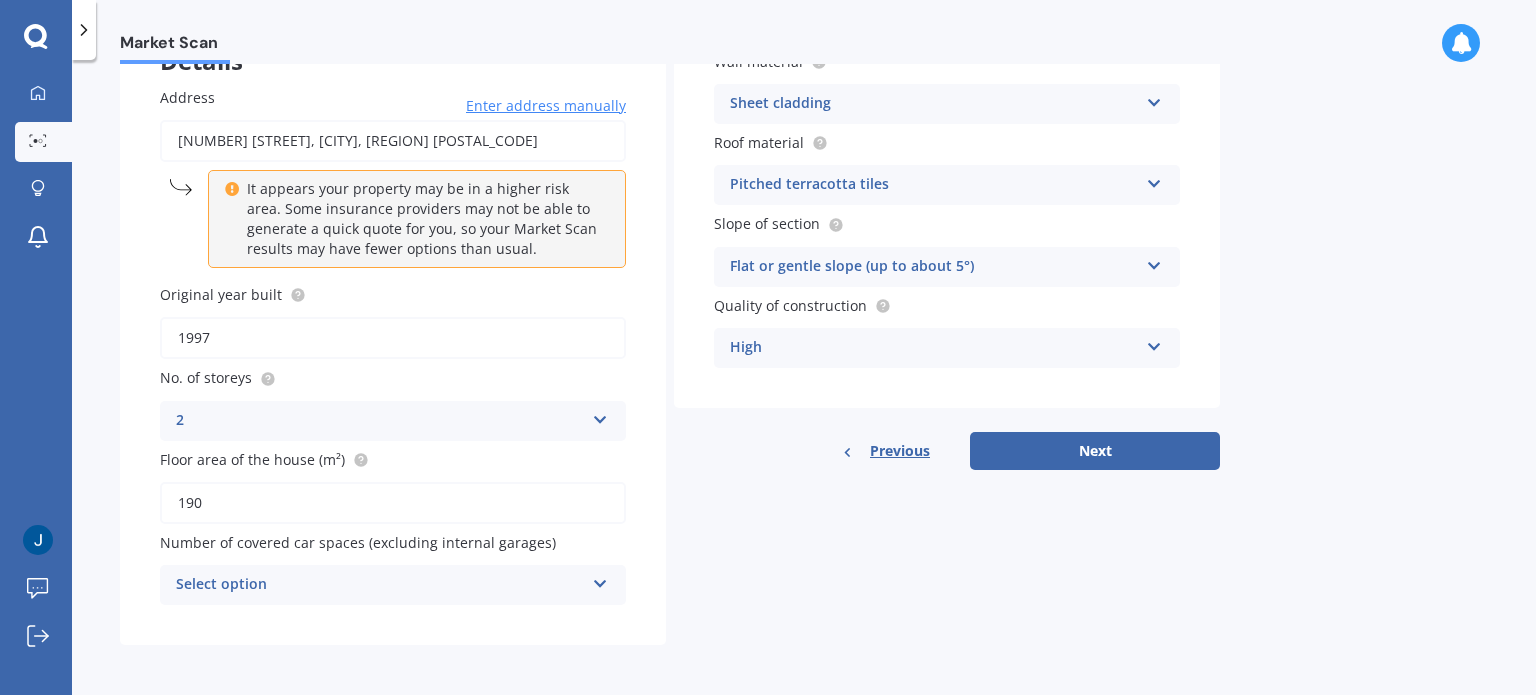 click at bounding box center [600, 580] 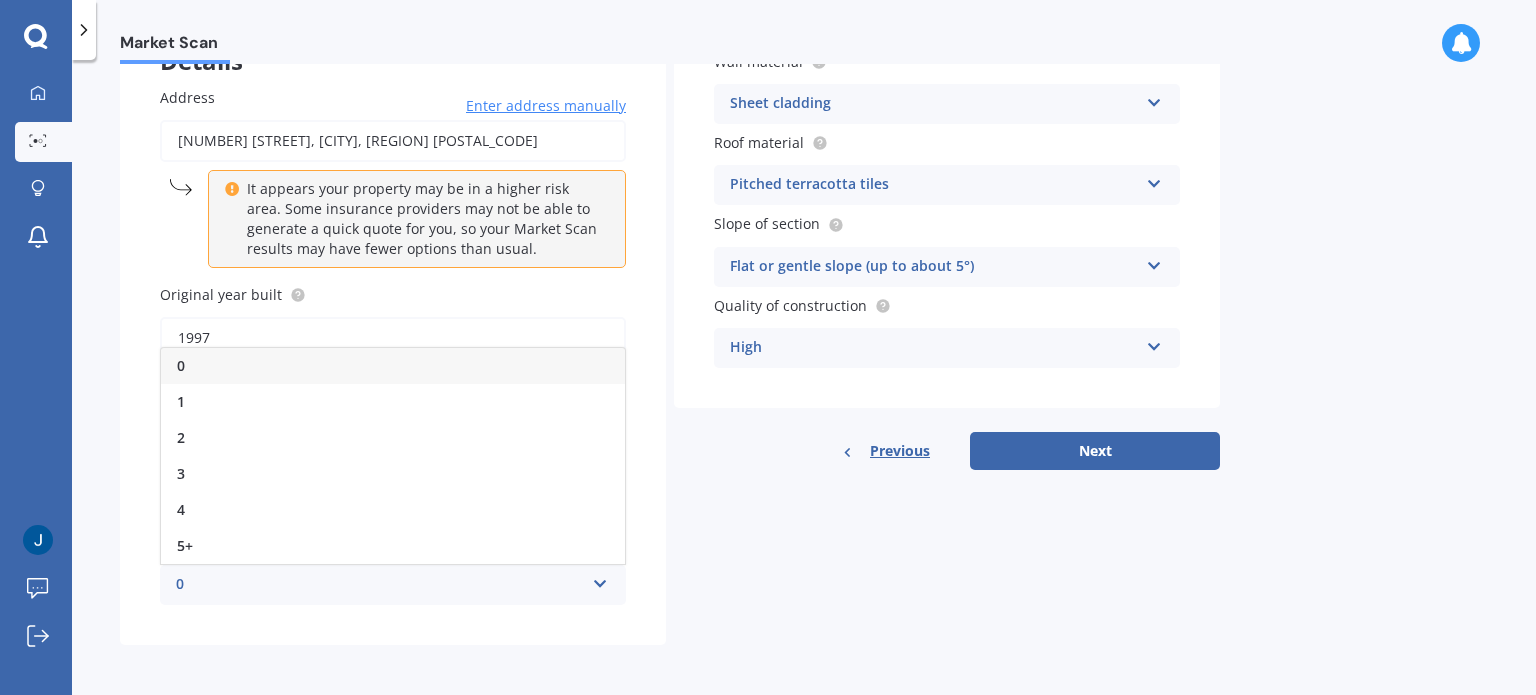 click on "0" at bounding box center (393, 366) 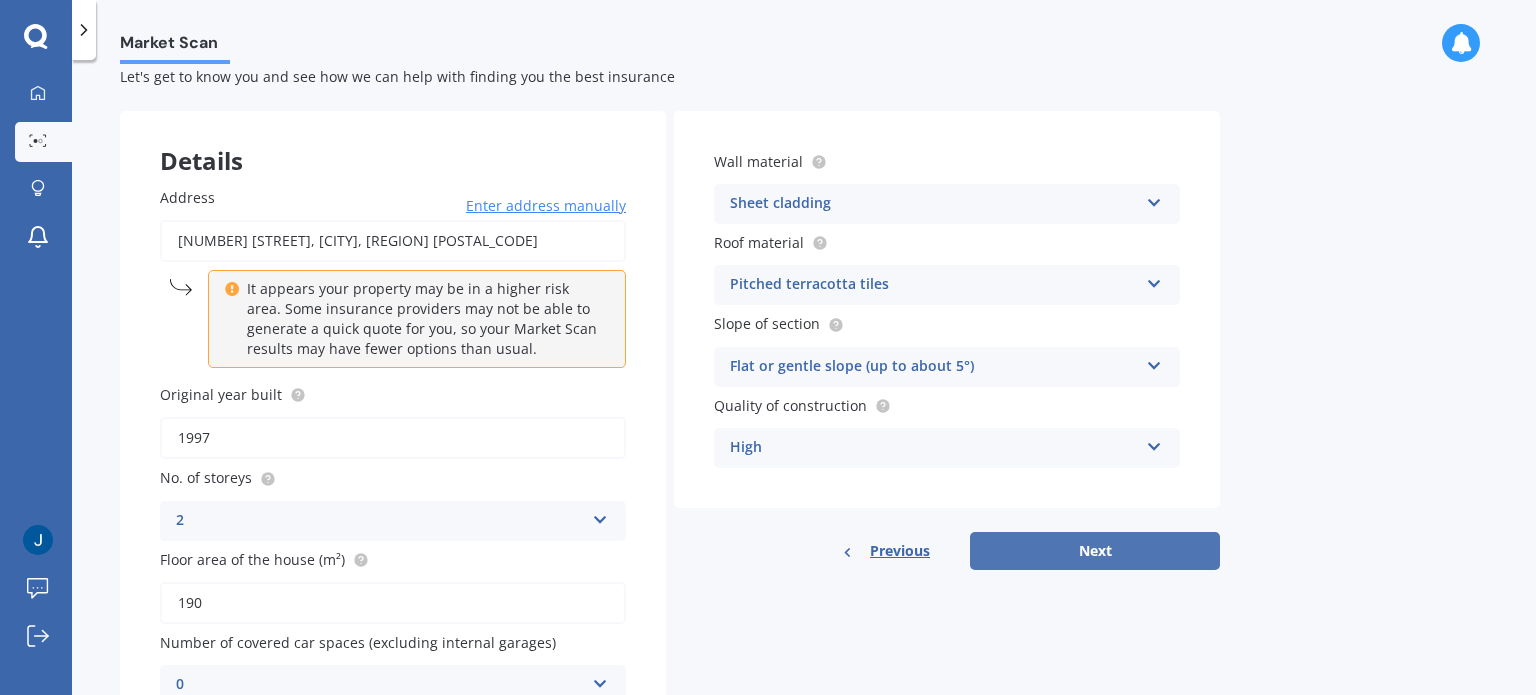 click on "Next" at bounding box center (1095, 551) 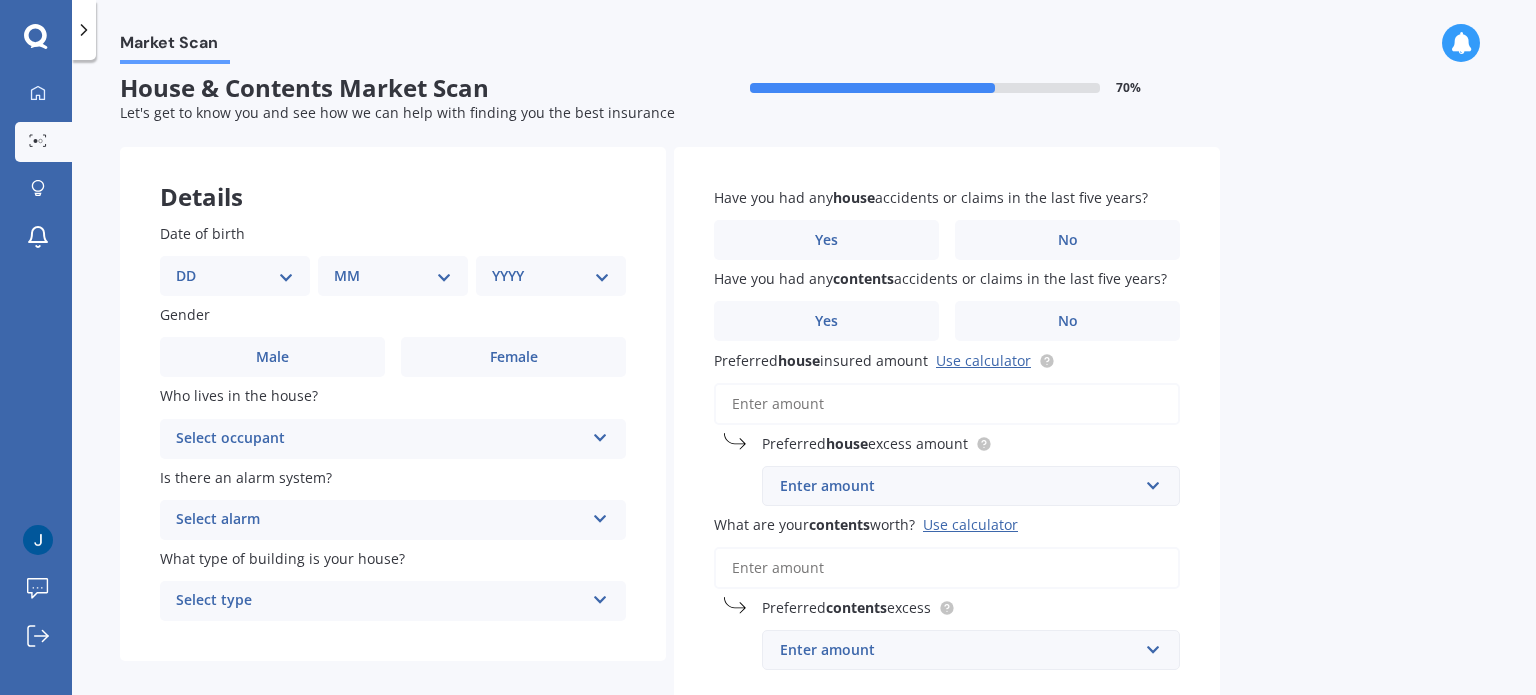 scroll, scrollTop: 0, scrollLeft: 0, axis: both 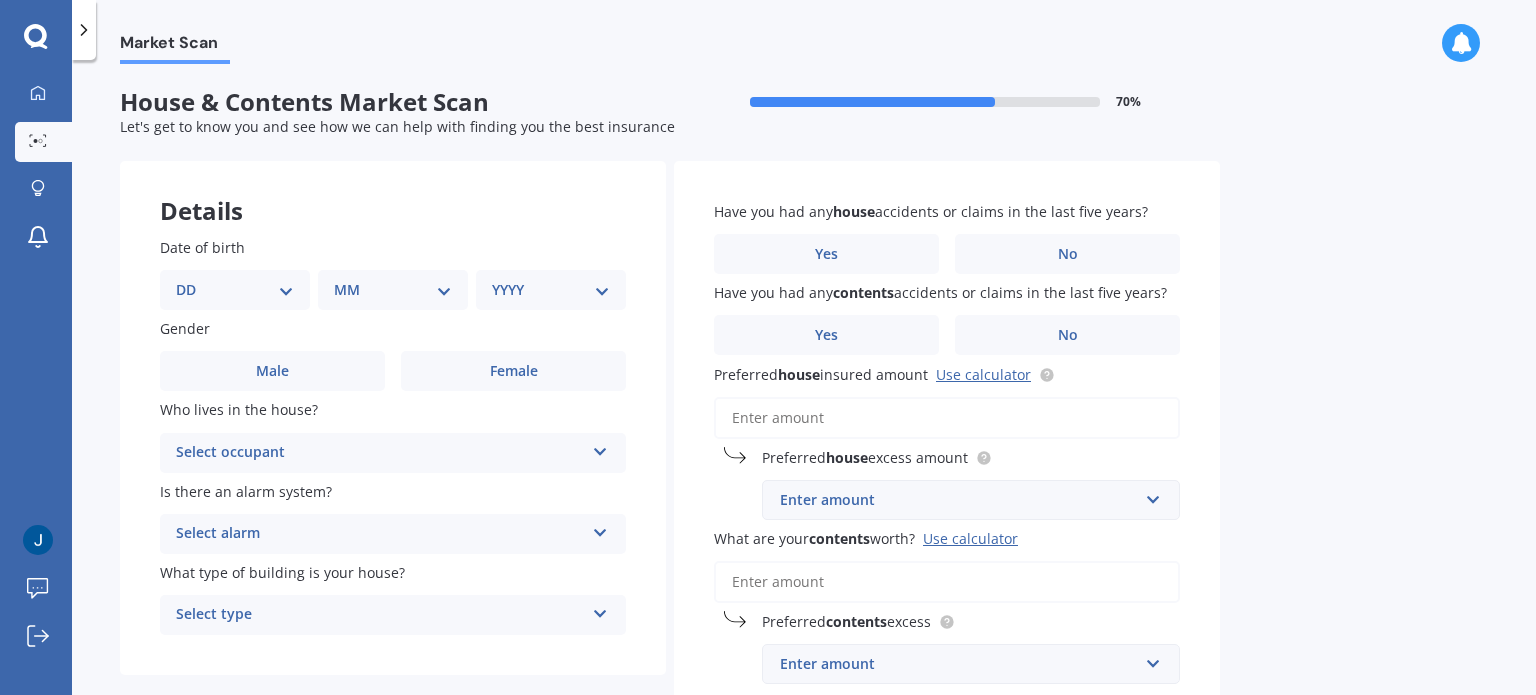 click on "DD 01 02 03 04 05 06 07 08 09 10 11 12 13 14 15 16 17 18 19 20 21 22 23 24 25 26 27 28 29 30 31" at bounding box center [235, 290] 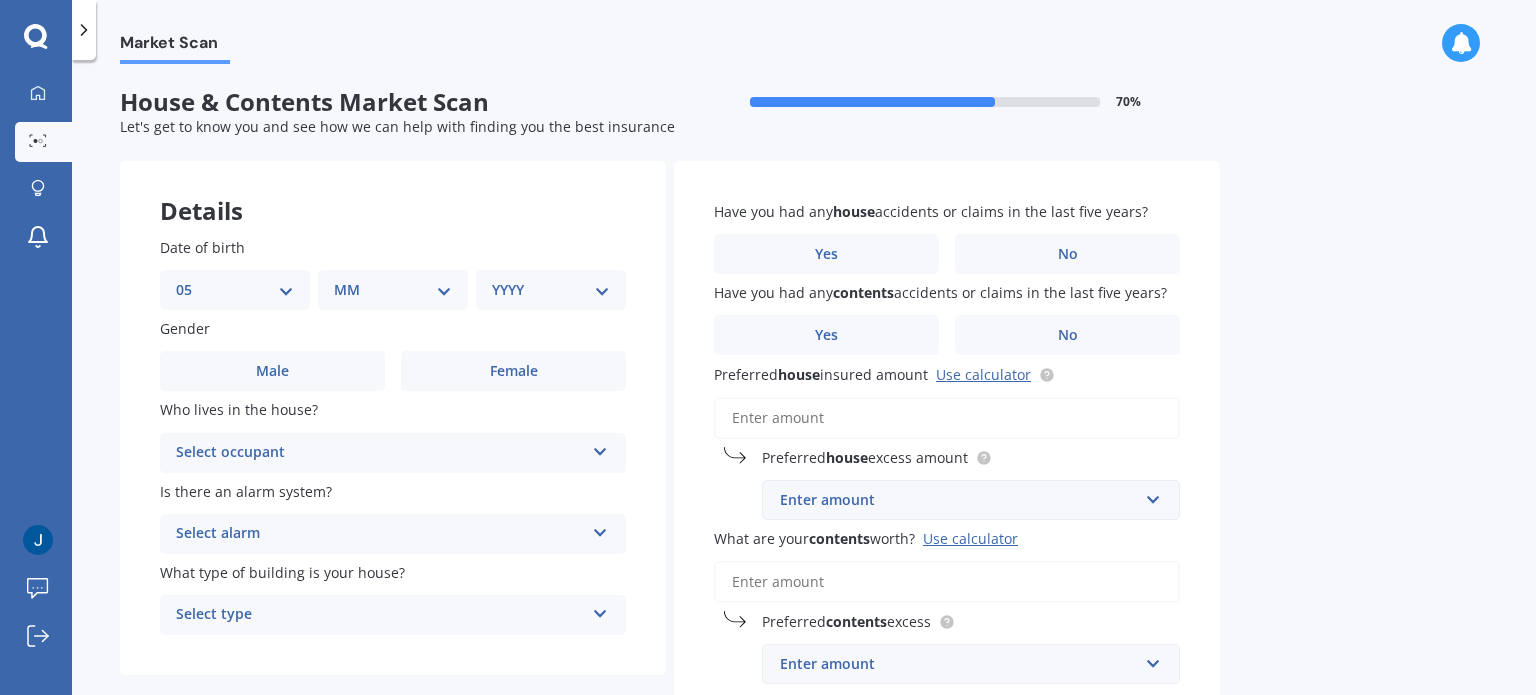 click on "DD 01 02 03 04 05 06 07 08 09 10 11 12 13 14 15 16 17 18 19 20 21 22 23 24 25 26 27 28 29 30 31" at bounding box center [235, 290] 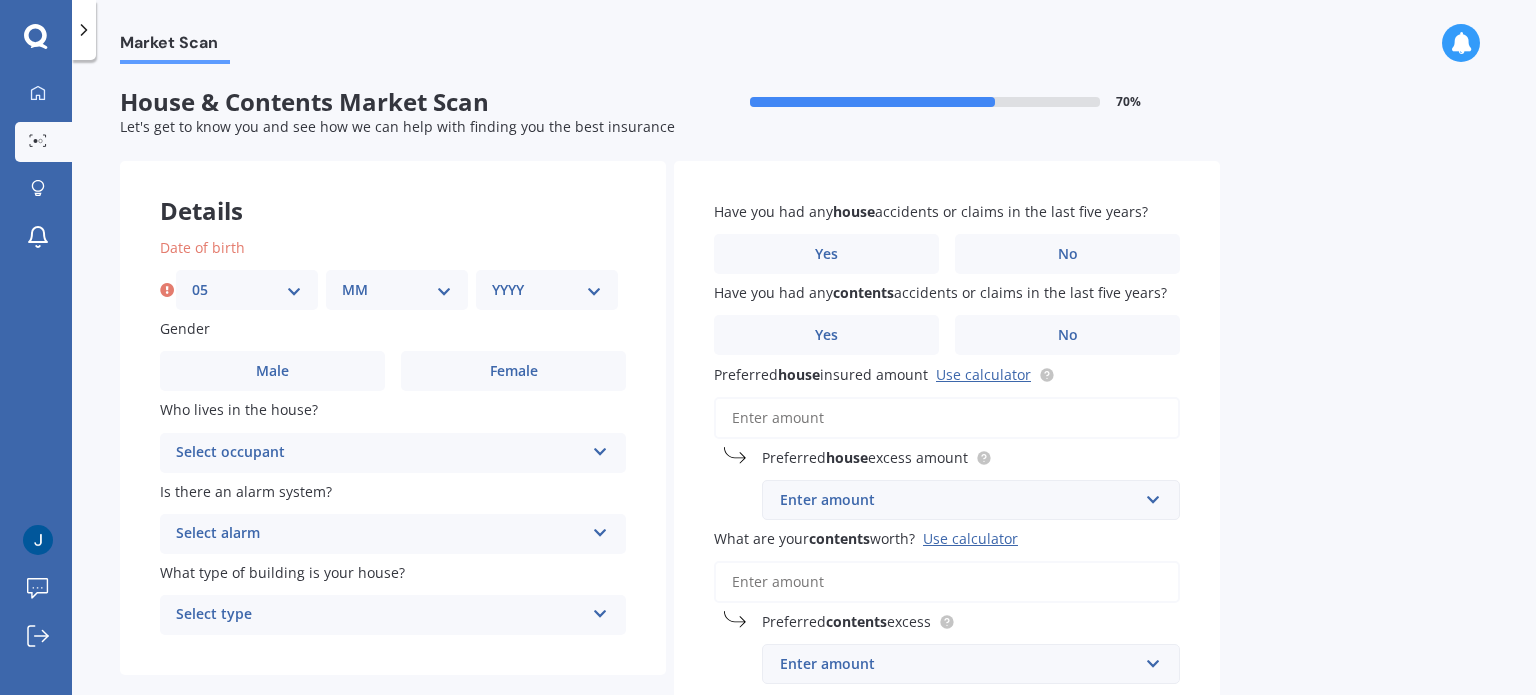 click on "MM 01 02 03 04 05 06 07 08 09 10 11 12" at bounding box center [397, 290] 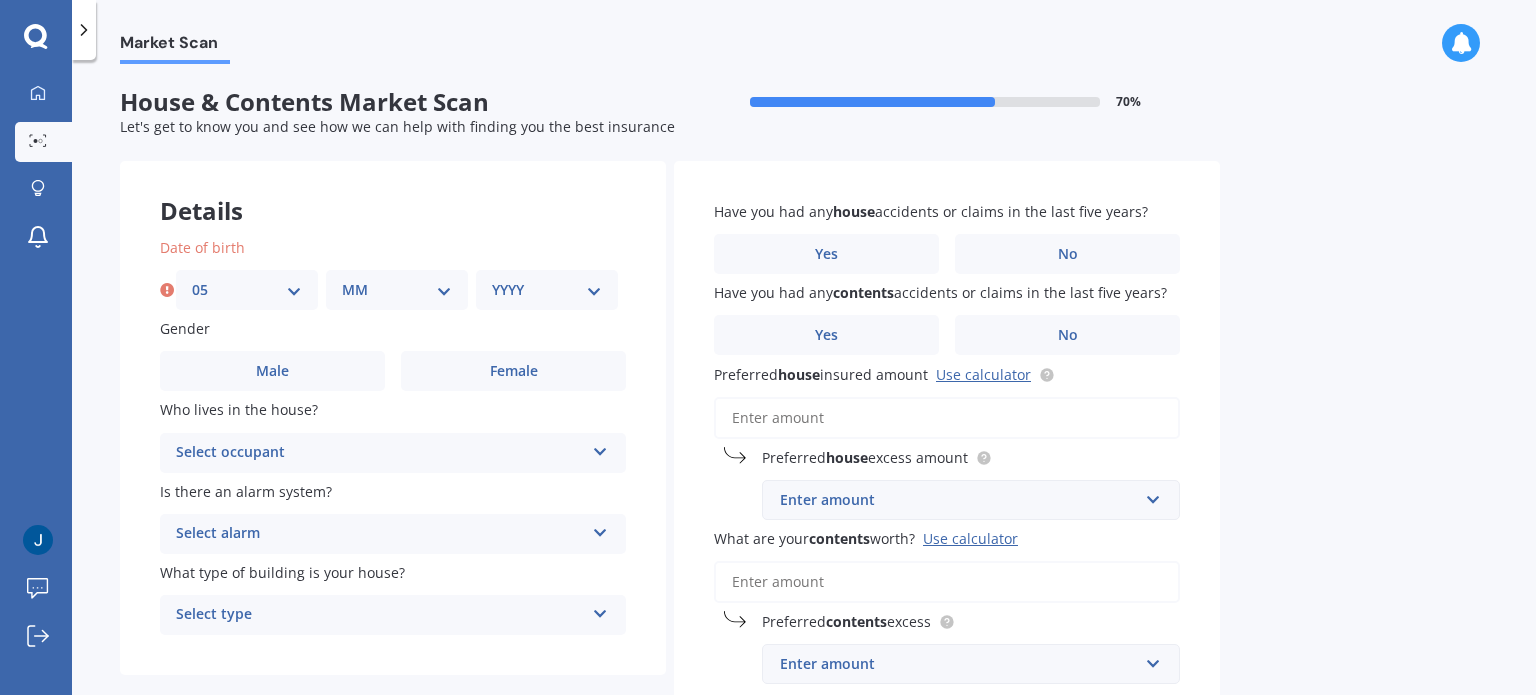 select on "03" 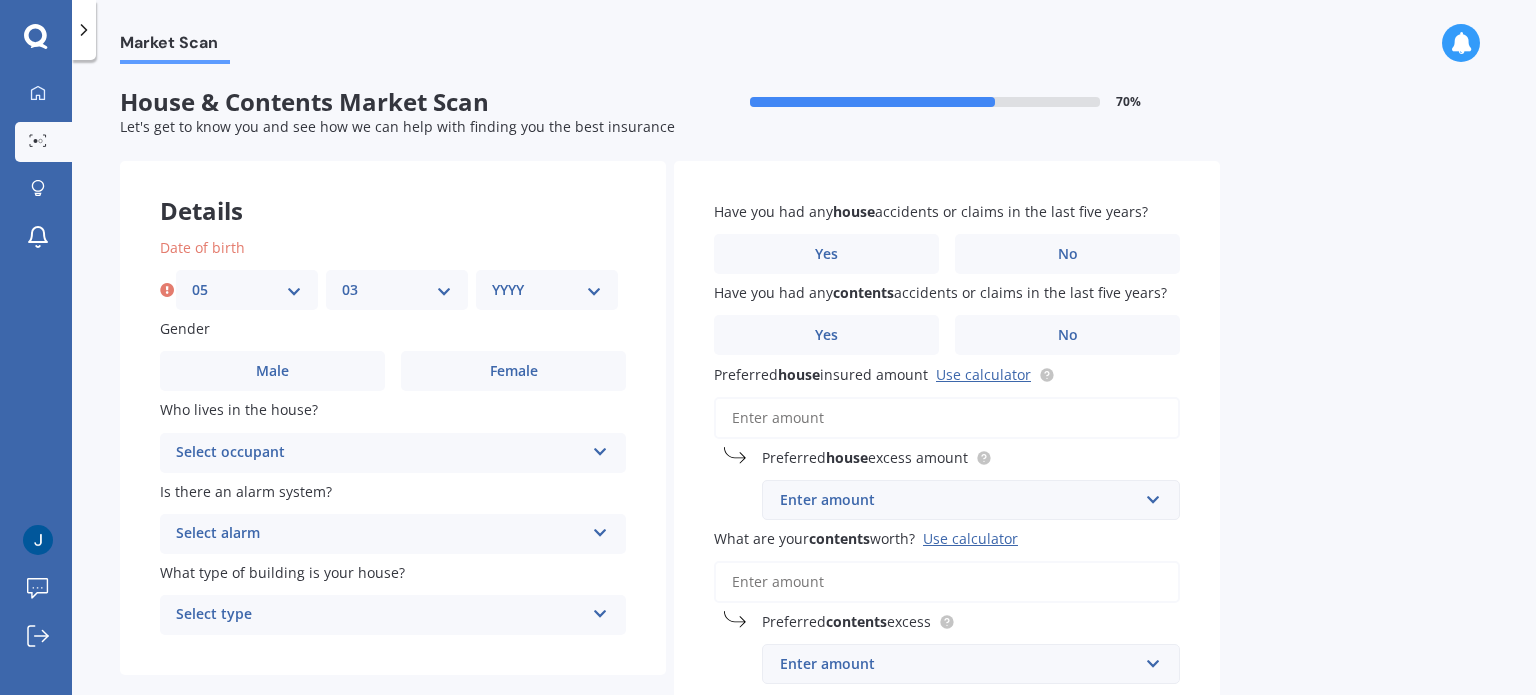 click on "MM 01 02 03 04 05 06 07 08 09 10 11 12" at bounding box center [397, 290] 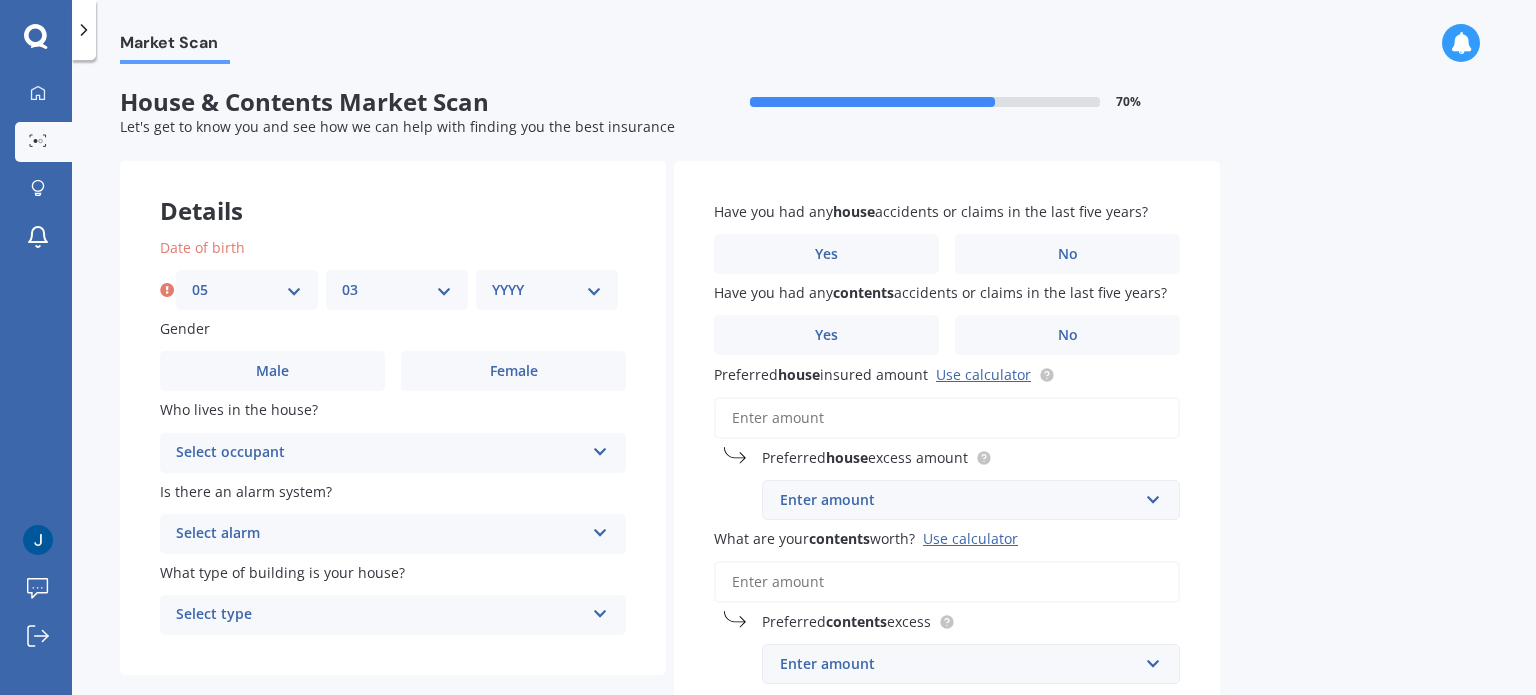 select on "1987" 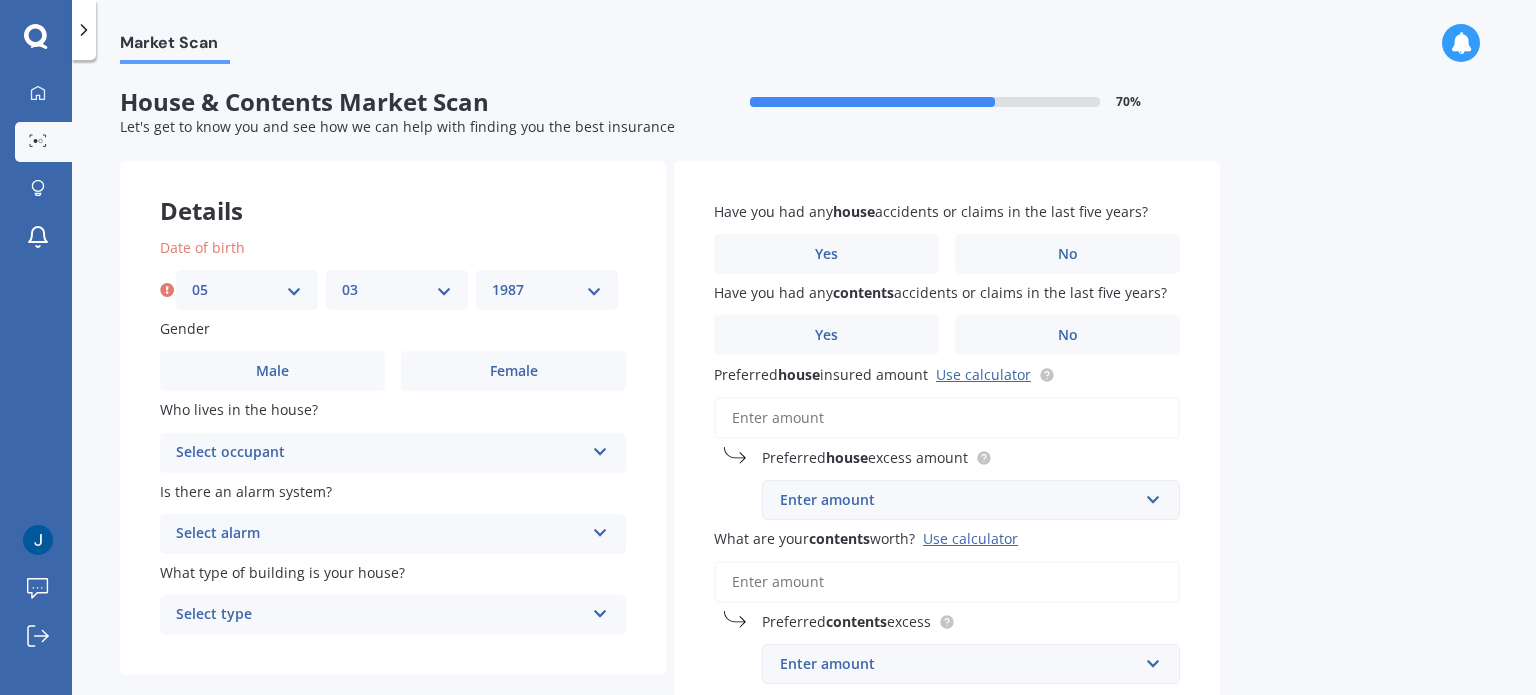 click on "YYYY 2009 2008 2007 2006 2005 2004 2003 2002 2001 2000 1999 1998 1997 1996 1995 1994 1993 1992 1991 1990 1989 1988 1987 1986 1985 1984 1983 1982 1981 1980 1979 1978 1977 1976 1975 1974 1973 1972 1971 1970 1969 1968 1967 1966 1965 1964 1963 1962 1961 1960 1959 1958 1957 1956 1955 1954 1953 1952 1951 1950 1949 1948 1947 1946 1945 1944 1943 1942 1941 1940 1939 1938 1937 1936 1935 1934 1933 1932 1931 1930 1929 1928 1927 1926 1925 1924 1923 1922 1921 1920 1919 1918 1917 1916 1915 1914 1913 1912 1911 1910" at bounding box center [547, 290] 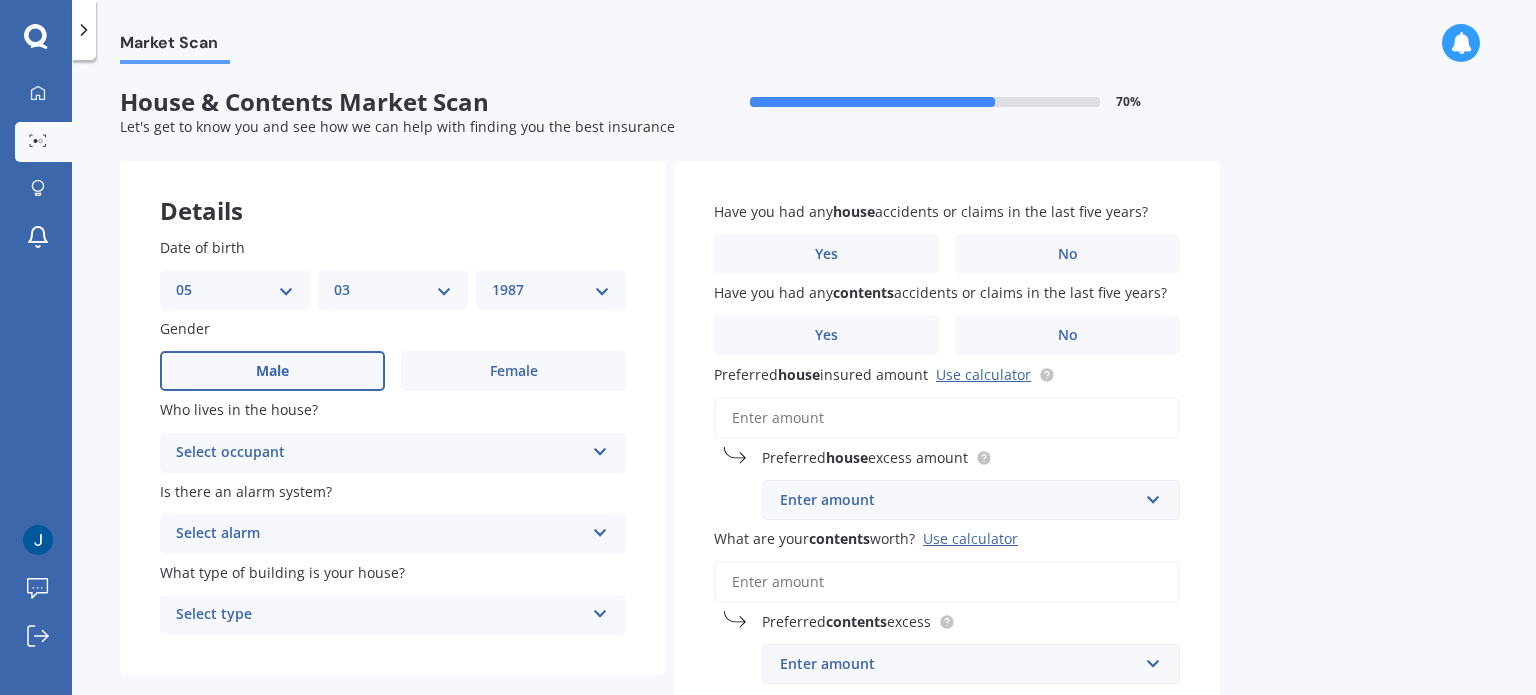 click on "Male" at bounding box center [272, 371] 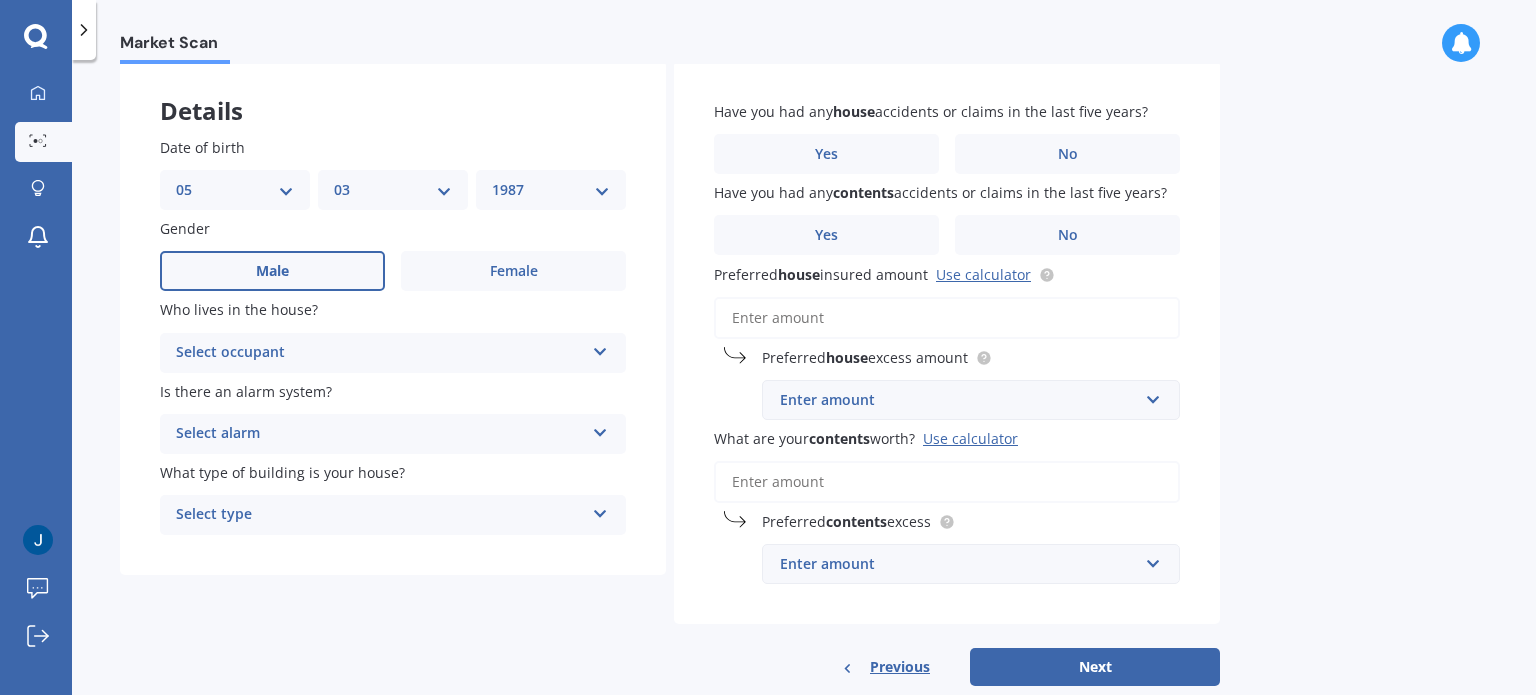 click on "Select occupant" at bounding box center [380, 353] 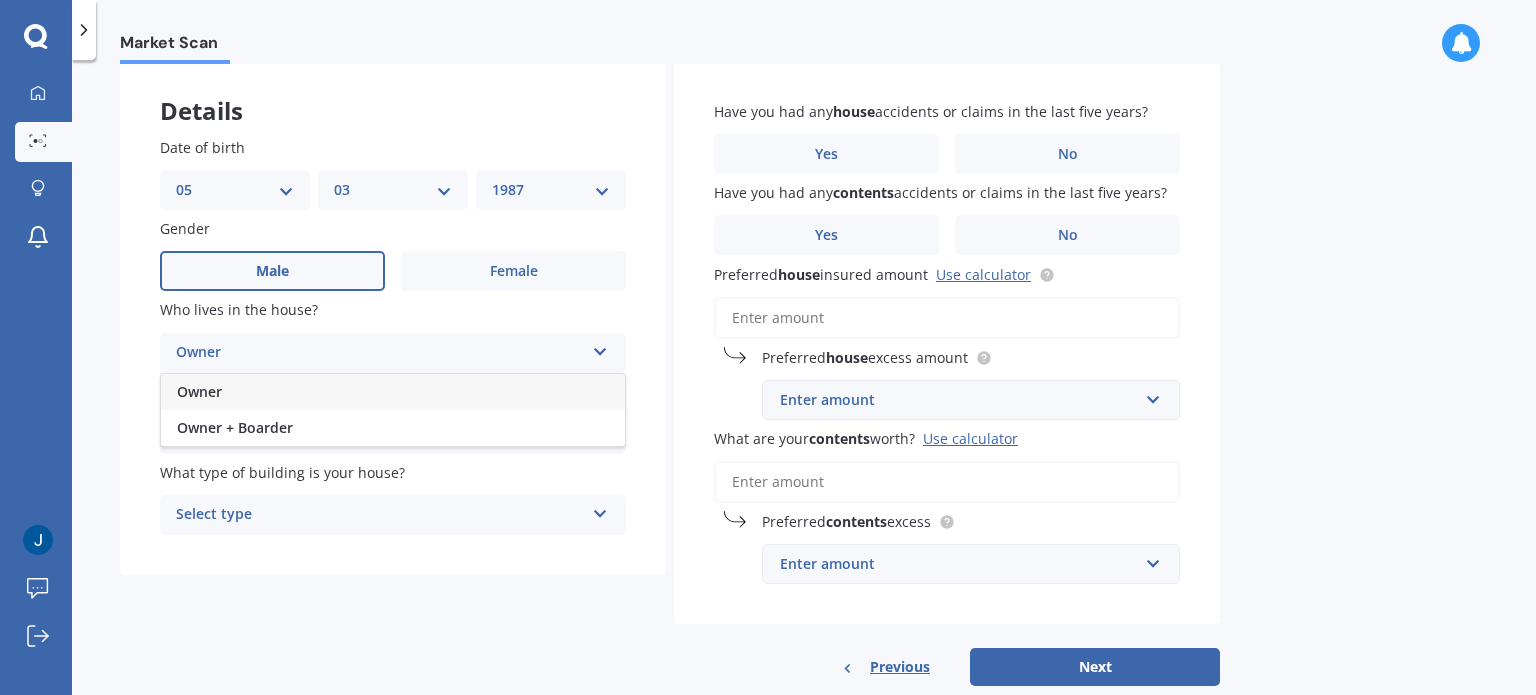 click on "Owner" at bounding box center (393, 392) 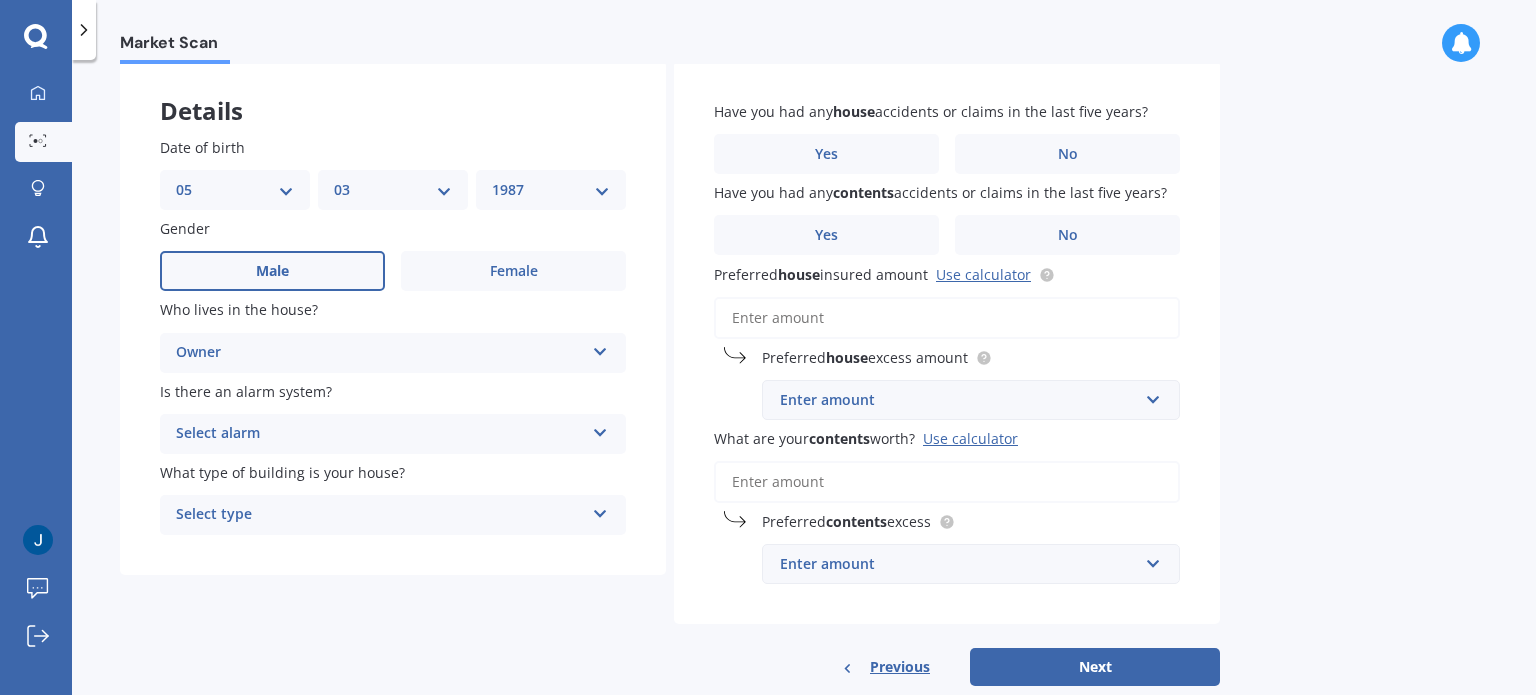 click on "Select alarm" at bounding box center (380, 434) 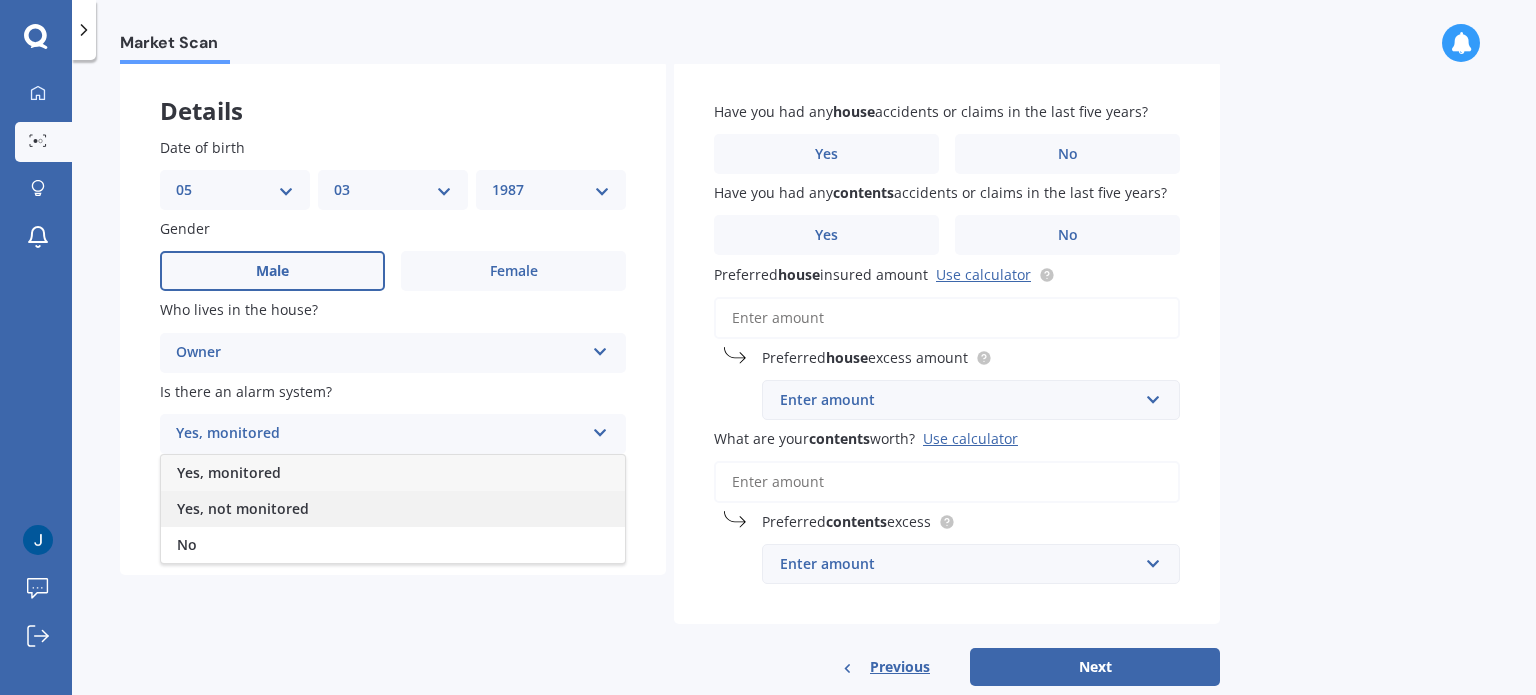 click on "Yes, not monitored" at bounding box center [243, 508] 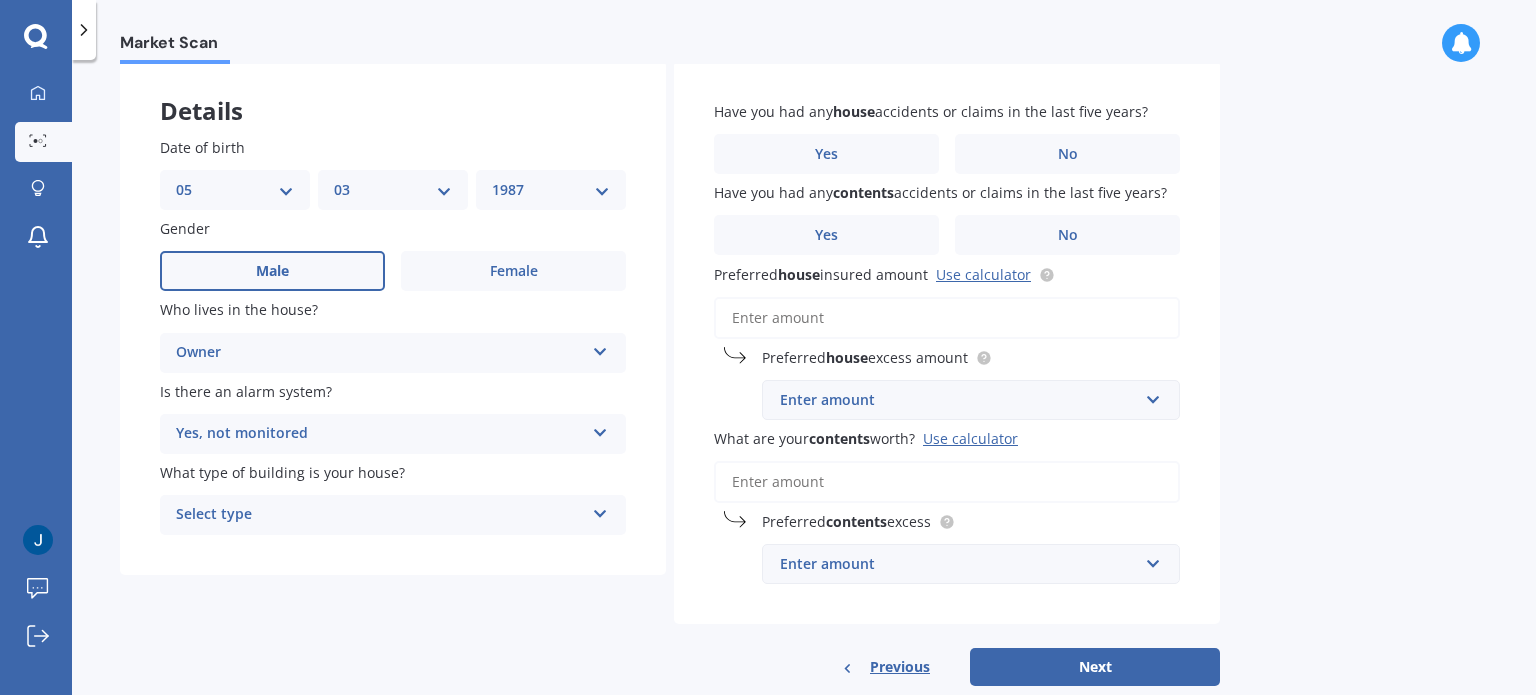 click on "Select type" at bounding box center [380, 515] 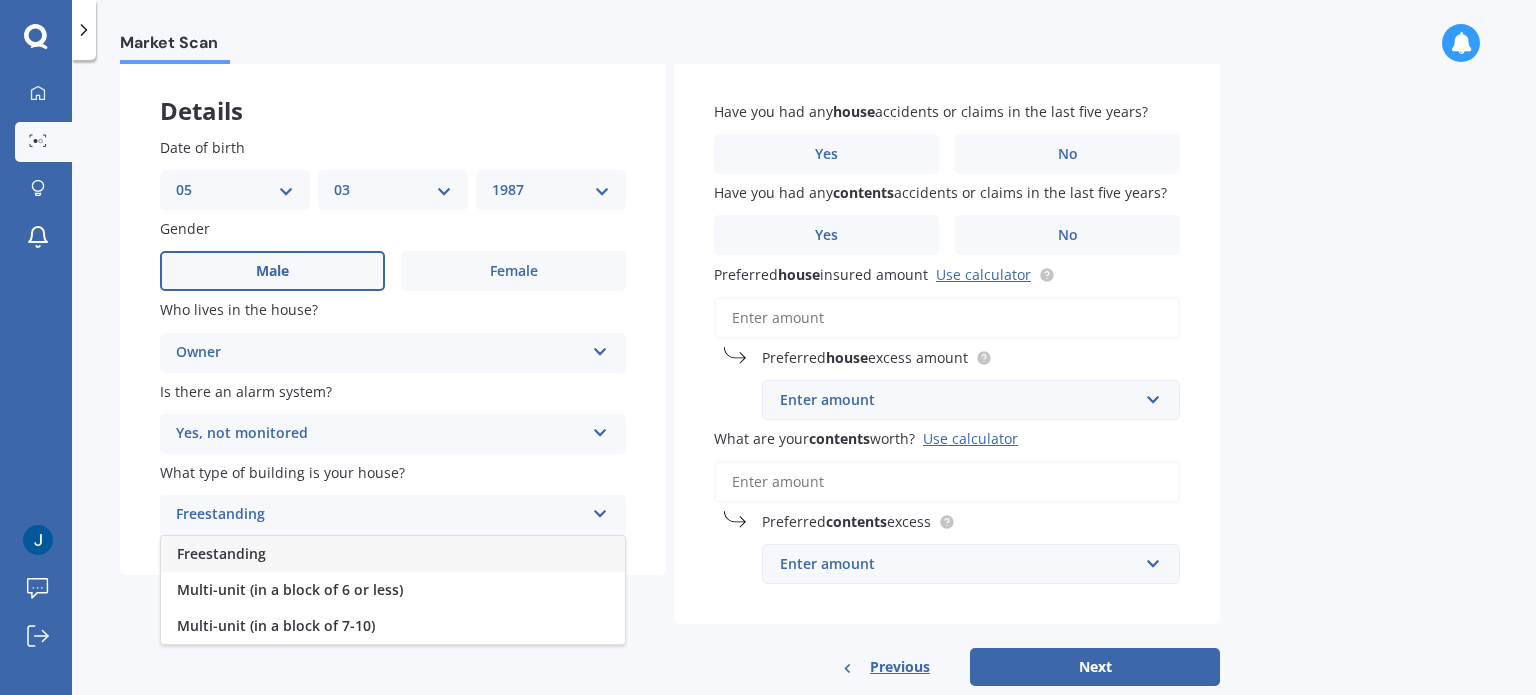 click on "Freestanding" at bounding box center (393, 554) 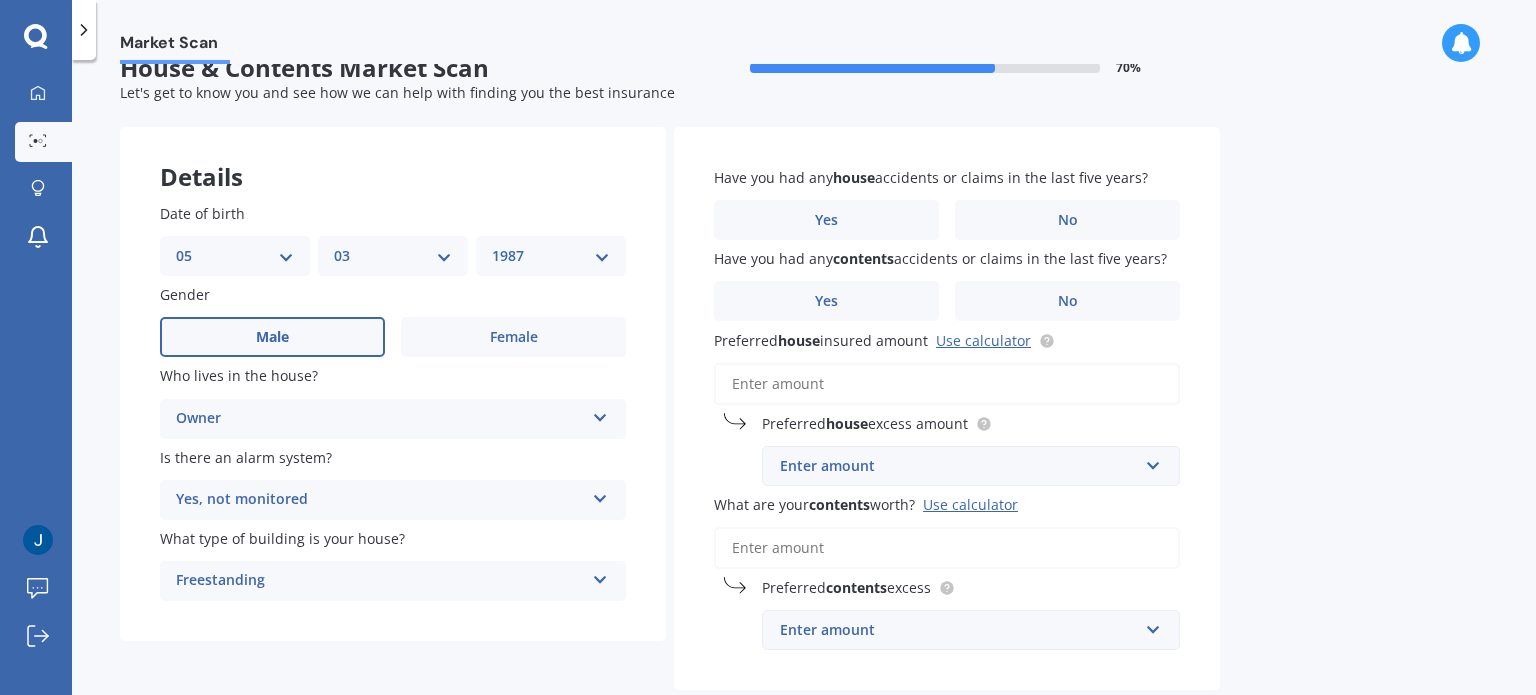 scroll, scrollTop: 0, scrollLeft: 0, axis: both 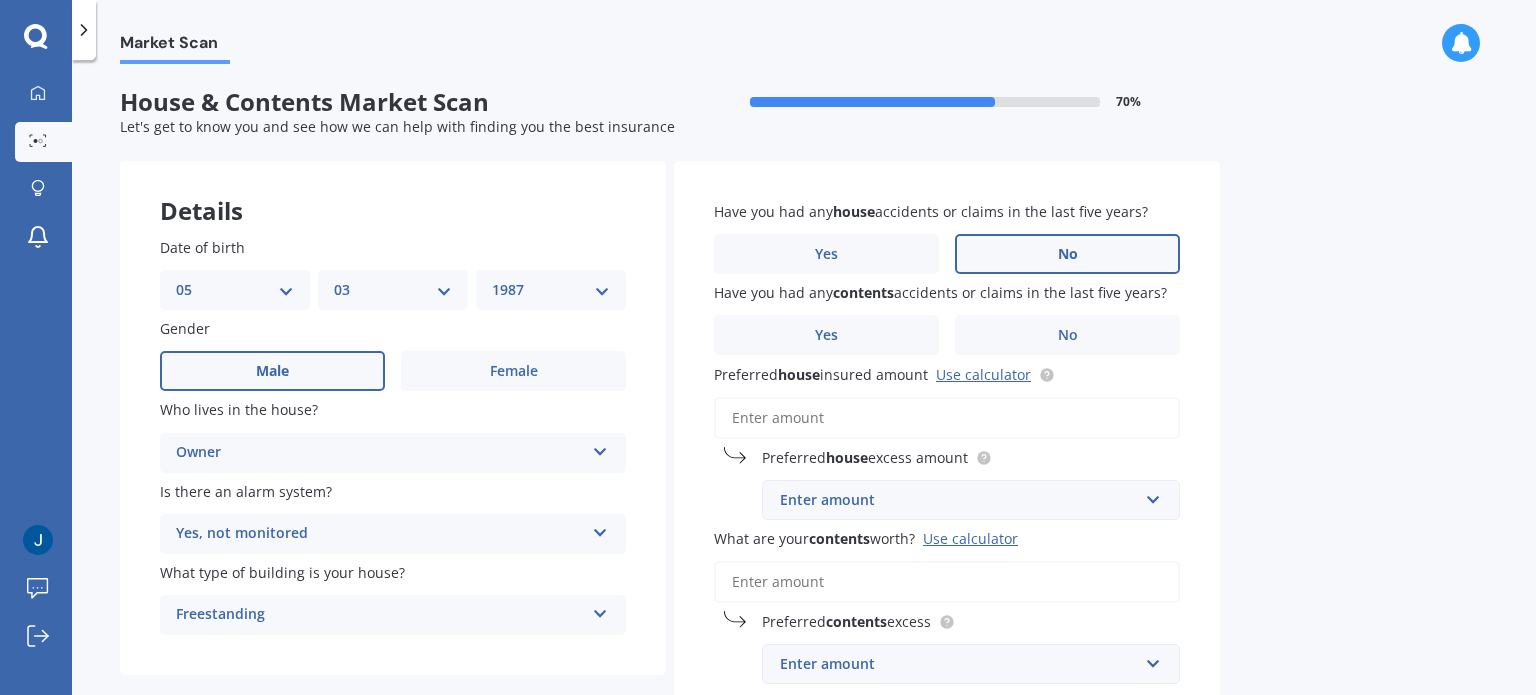 click on "No" at bounding box center [1067, 254] 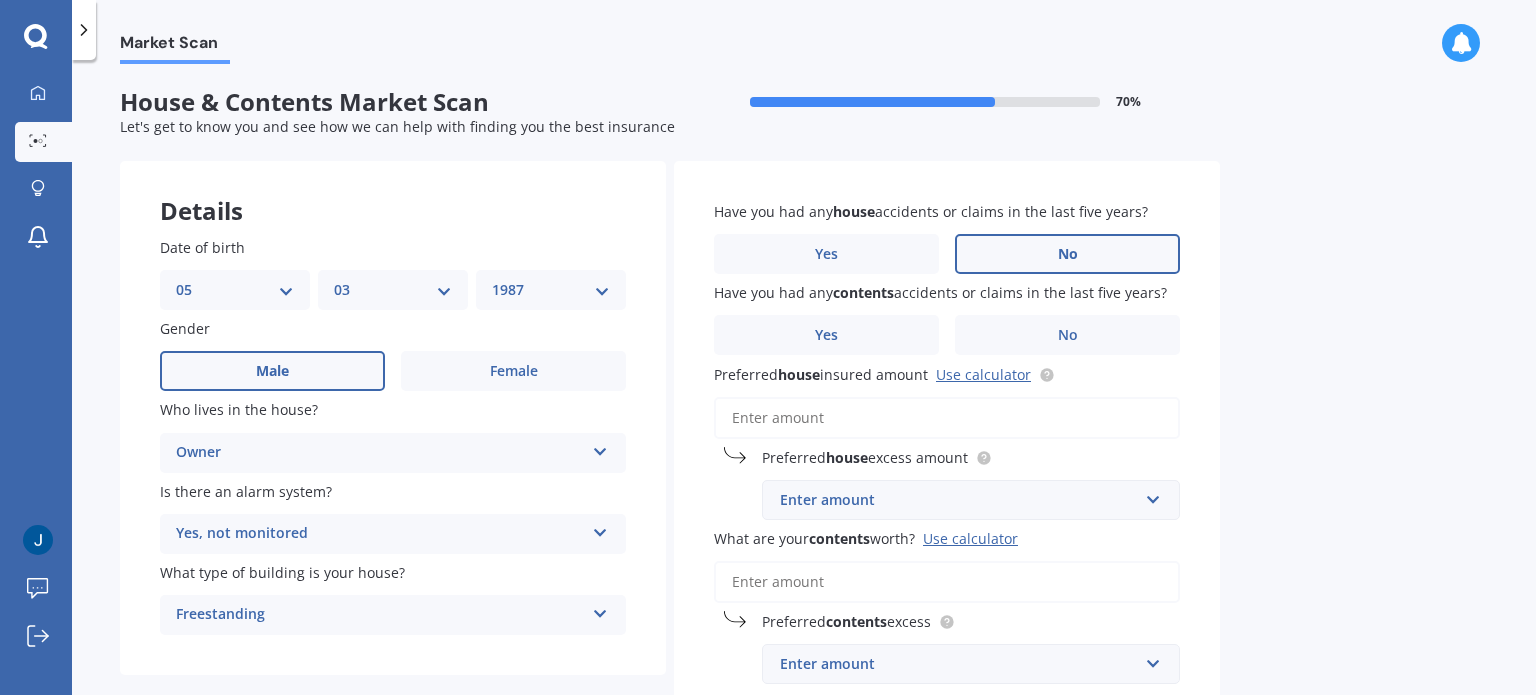 click on "No" at bounding box center [0, 0] 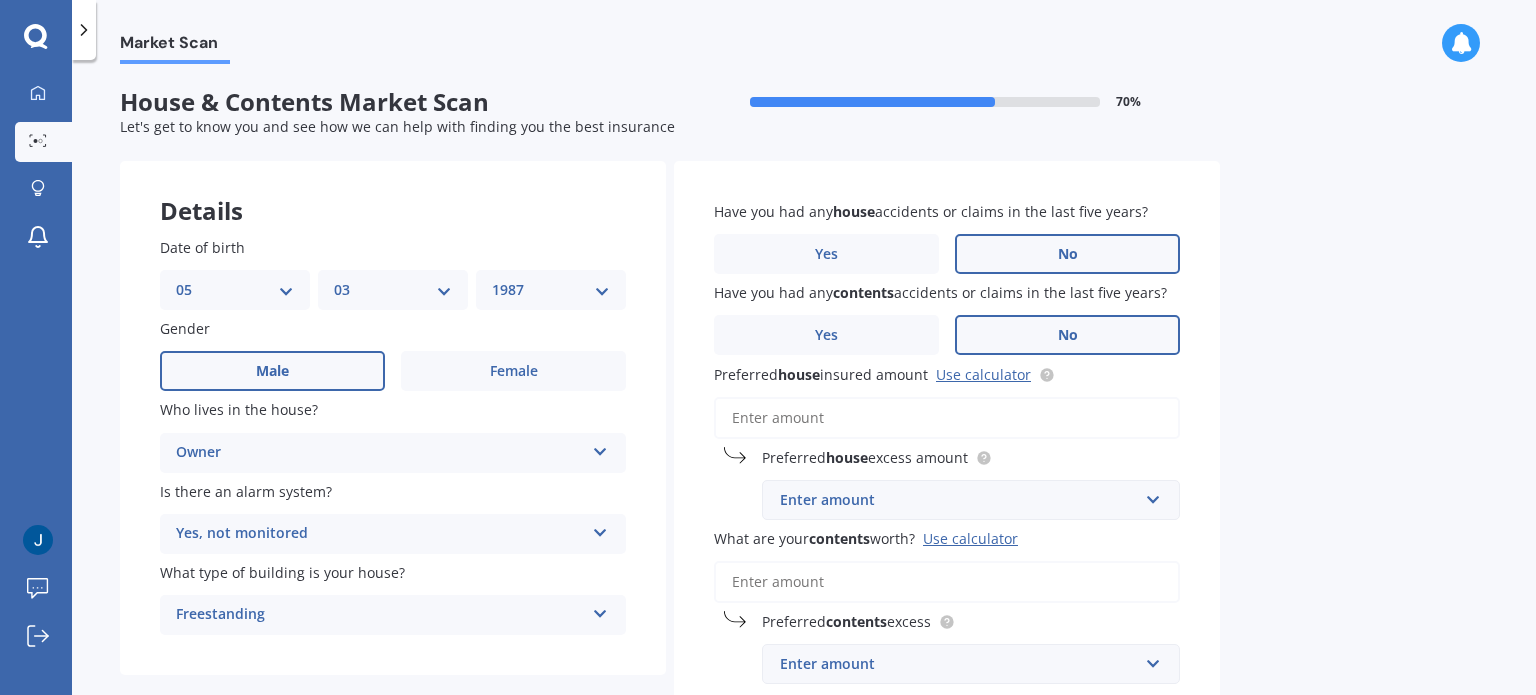 click on "No" at bounding box center (1067, 335) 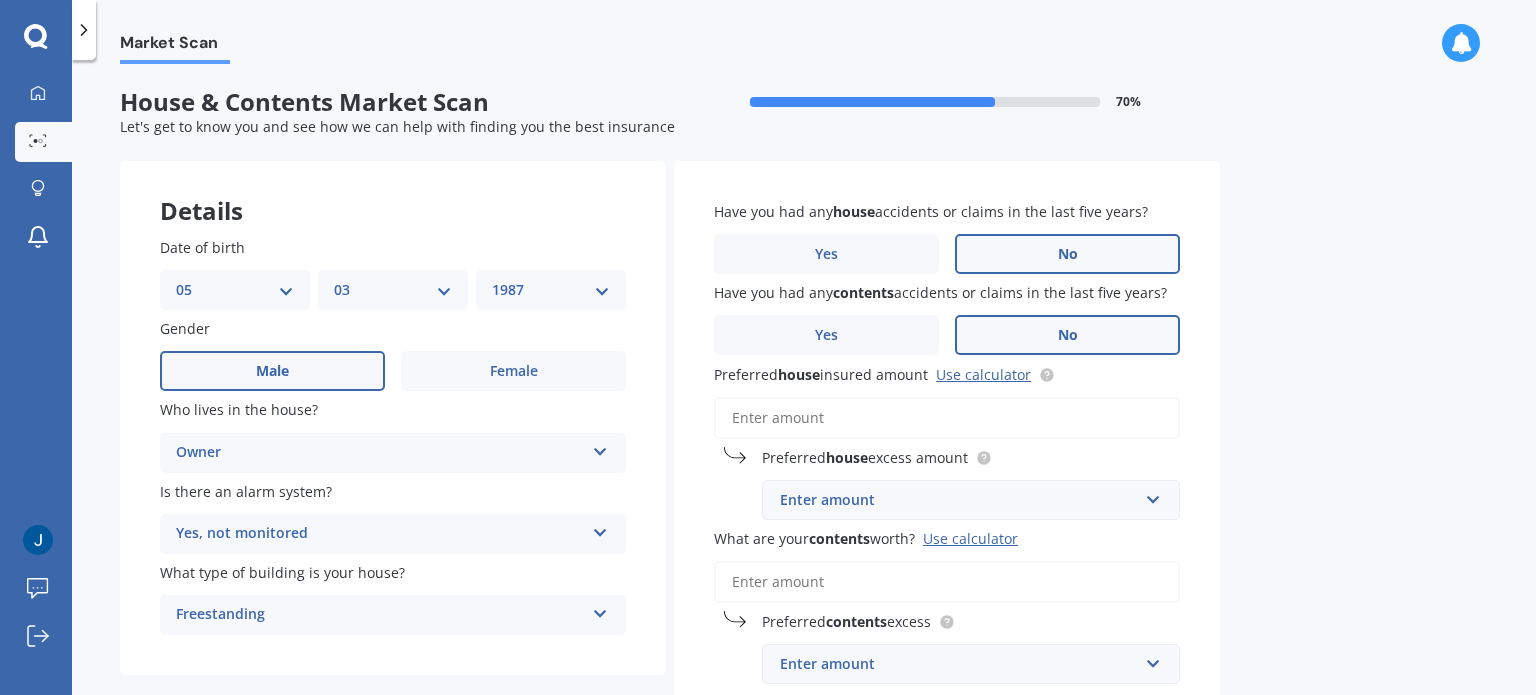click on "No" at bounding box center [0, 0] 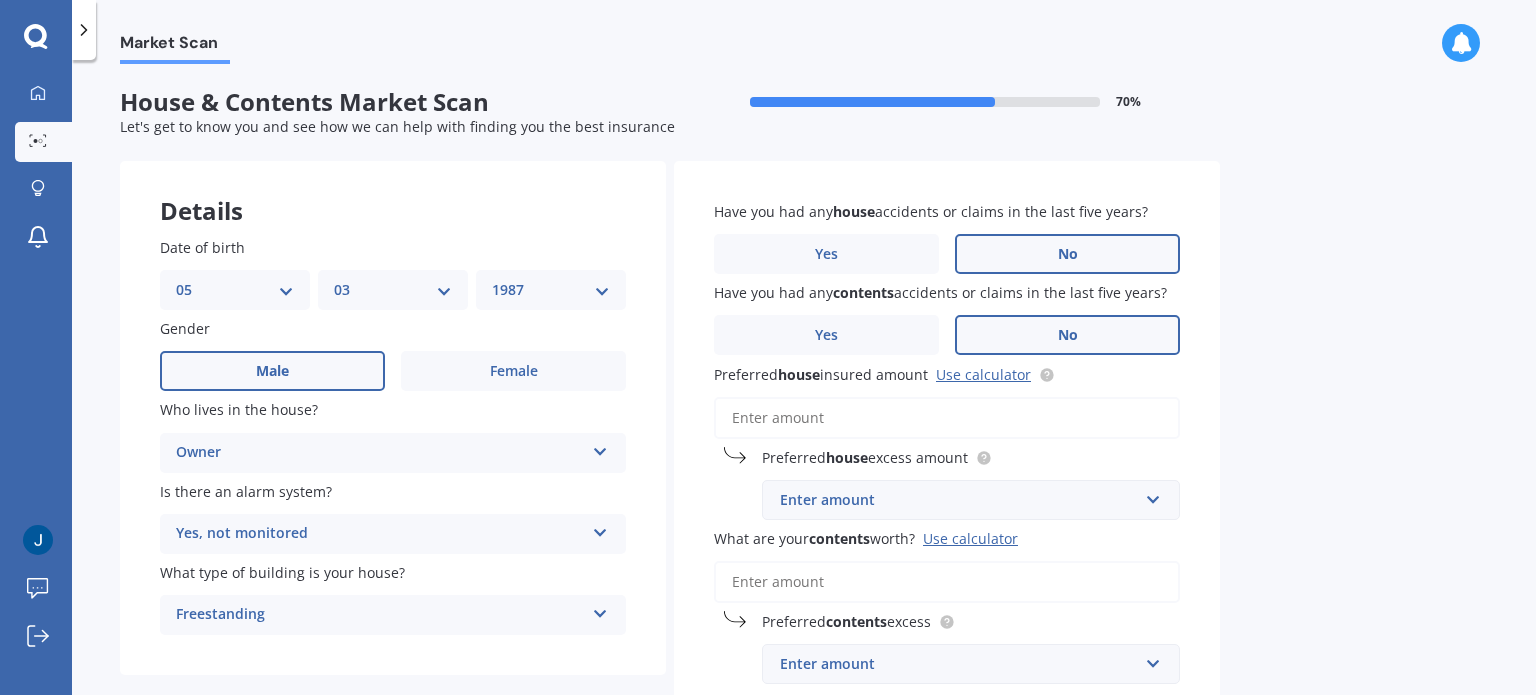 click on "Enter amount" at bounding box center [959, 500] 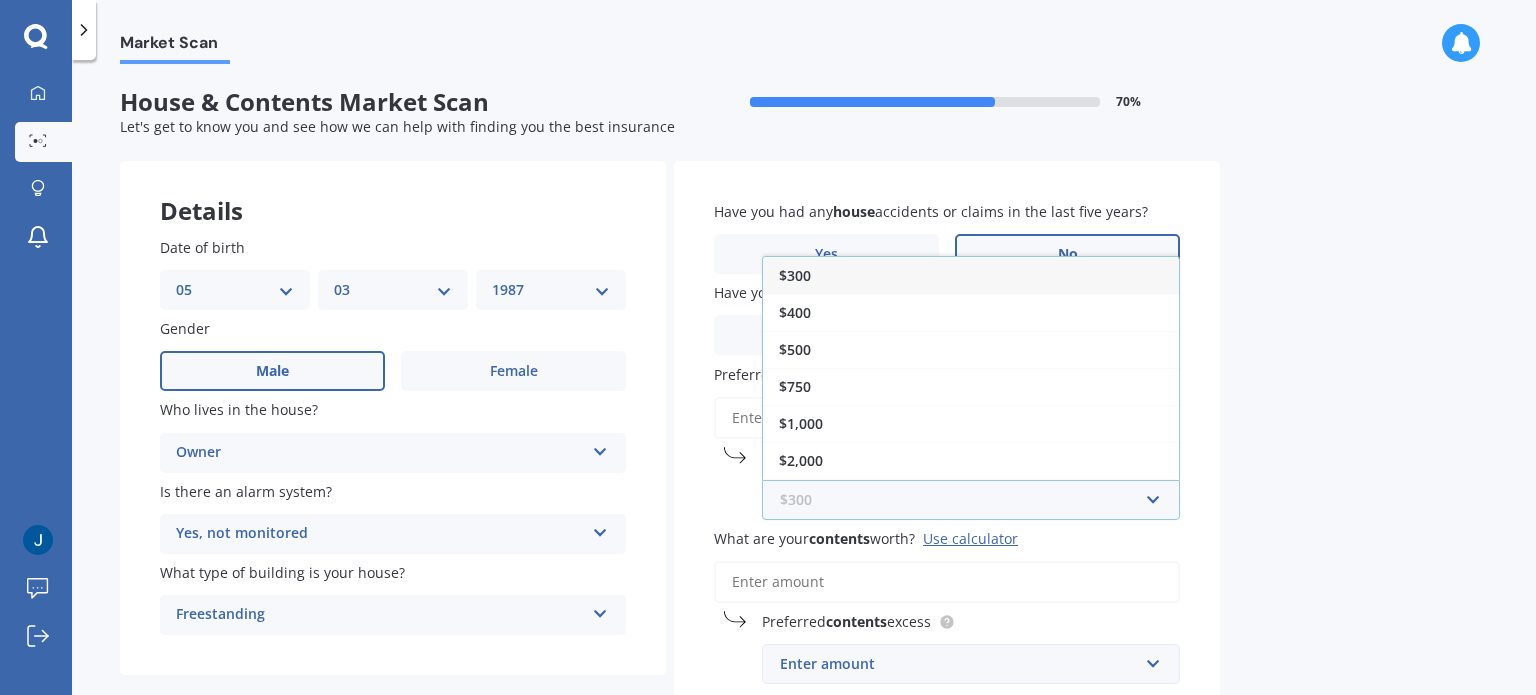 paste on "$973,724" 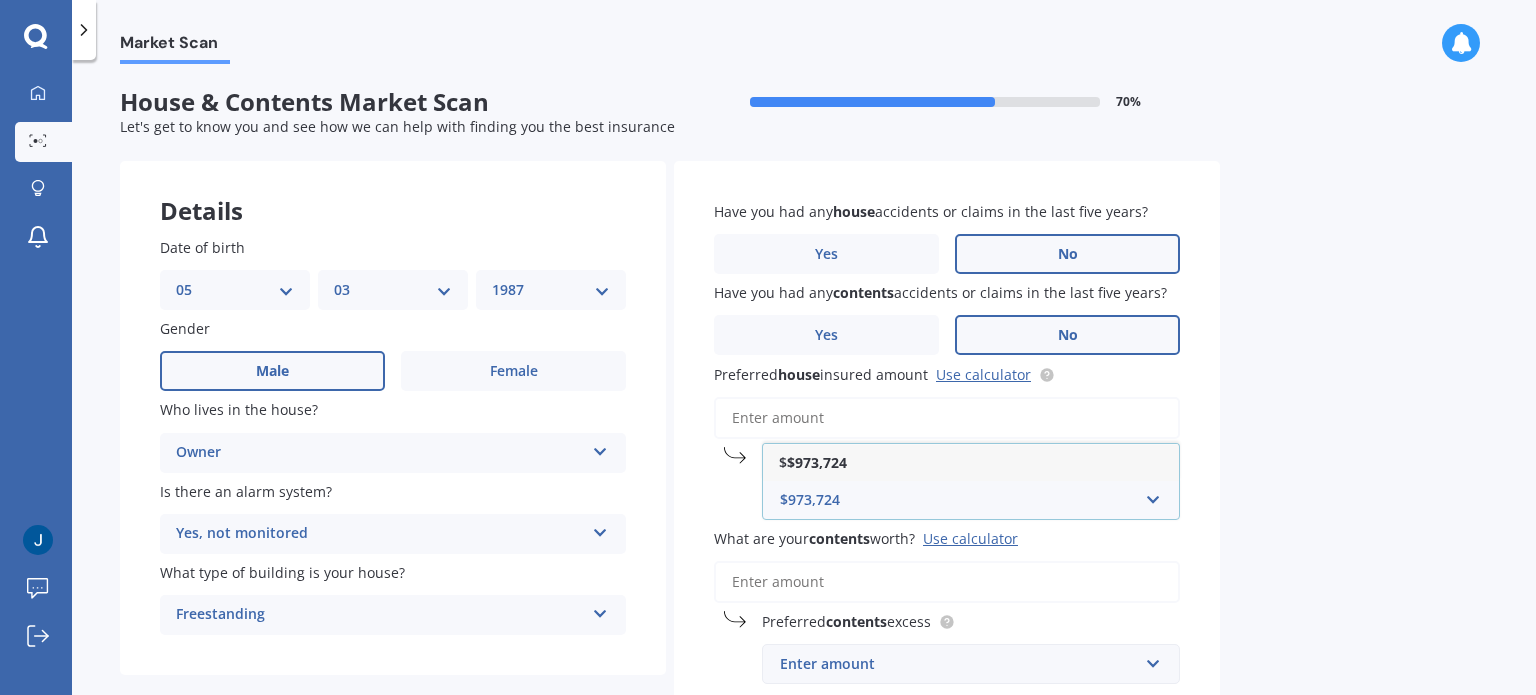 type on "$973,724" 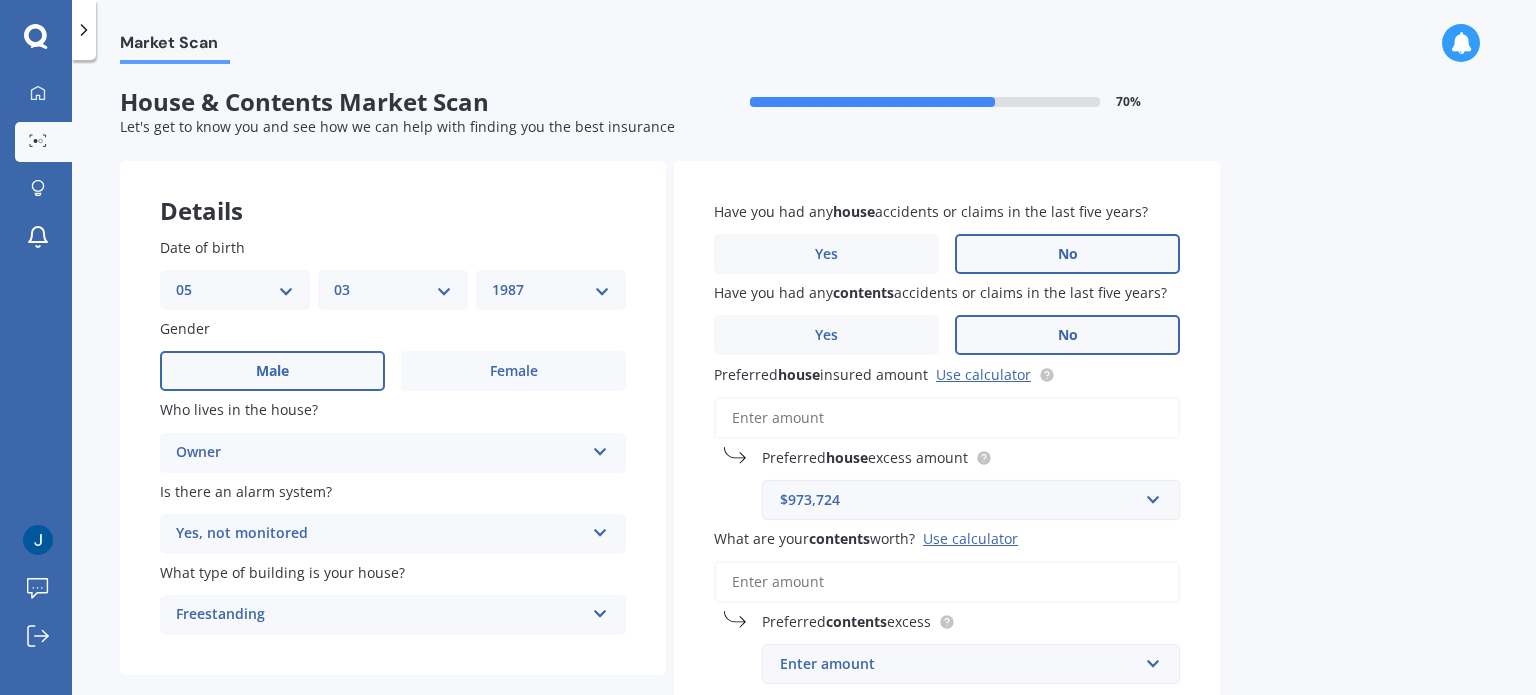 click on "Market Scan House & Contents Market Scan 70 % Let's get to know you and see how we can help with finding you the best insurance Details Date of birth DD 01 02 03 04 05 06 07 08 09 10 11 12 13 14 15 16 17 18 19 20 21 22 23 24 25 26 27 28 29 30 31 MM 01 02 03 04 05 06 07 08 09 10 11 12 YYYY 2009 2008 2007 2006 2005 2004 2003 2002 2001 2000 1999 1998 1997 1996 1995 1994 1993 1992 1991 1990 1989 1988 1987 1986 1985 1984 1983 1982 1981 1980 1979 1978 1977 1976 1975 1974 1973 1972 1971 1970 1969 1968 1967 1966 1965 1964 1963 1962 1961 1960 1959 1958 1957 1956 1955 1954 1953 1952 1951 1950 1949 1948 1947 1946 1945 1944 1943 1942 1941 1940 1939 1938 1937 1936 1935 1934 1933 1932 1931 1930 1929 1928 1927 1926 1925 1924 1923 1922 1921 1920 1919 1918 1917 1916 1915 1914 1913 1912 1911 1910 Gender Male Female Who lives in the house? Owner Owner Owner + Boarder Is there an alarm system? Yes, not monitored Yes, monitored Yes, not monitored No What type of building is your house? Freestanding Freestanding Have you had any" at bounding box center (804, 381) 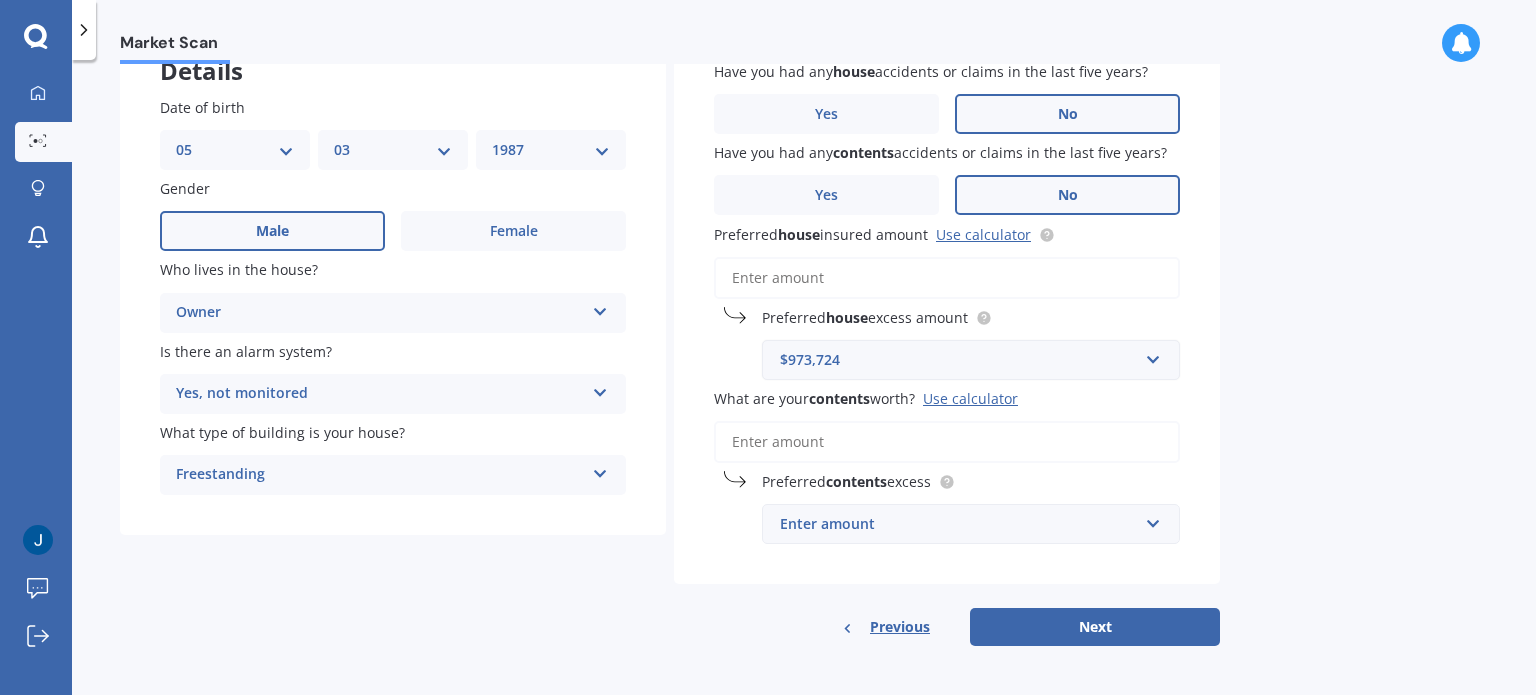scroll, scrollTop: 142, scrollLeft: 0, axis: vertical 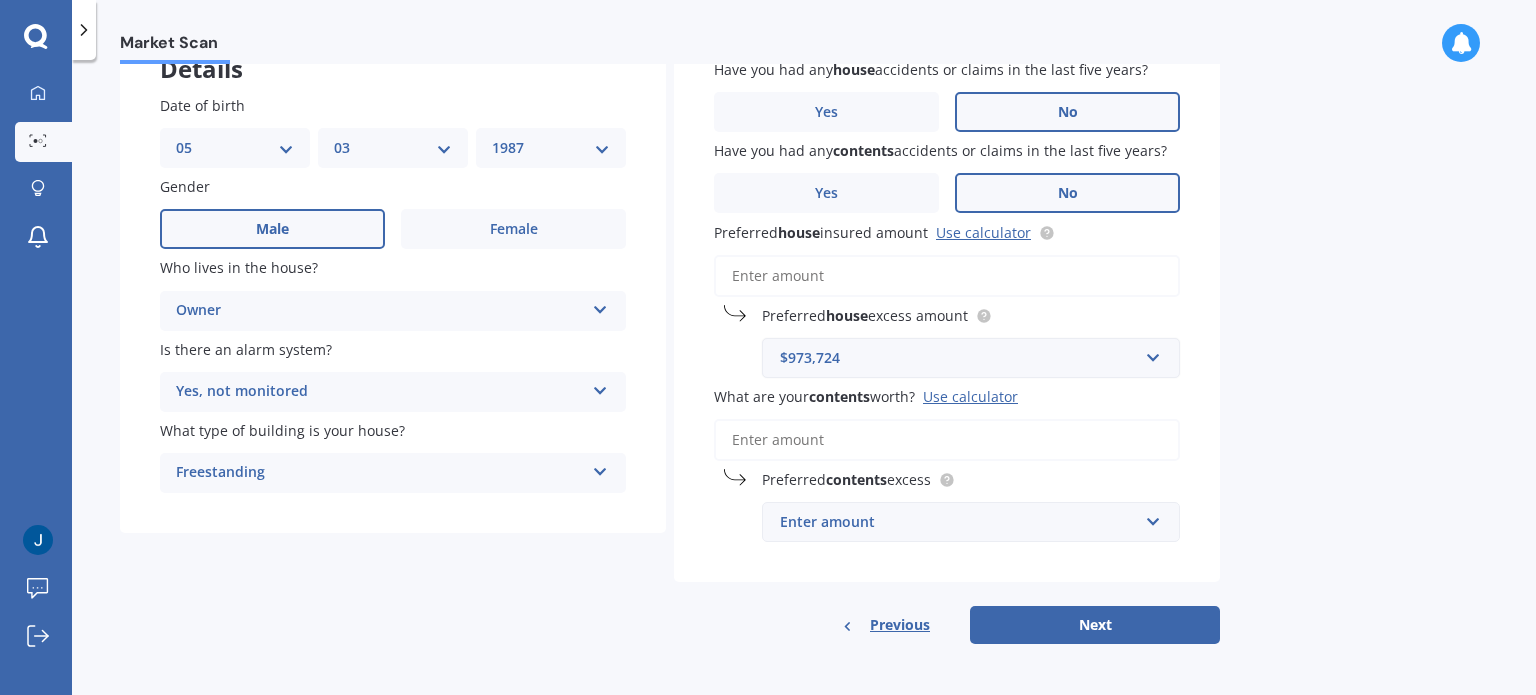 click on "What are your  contents  worth? Use calculator" at bounding box center [947, 440] 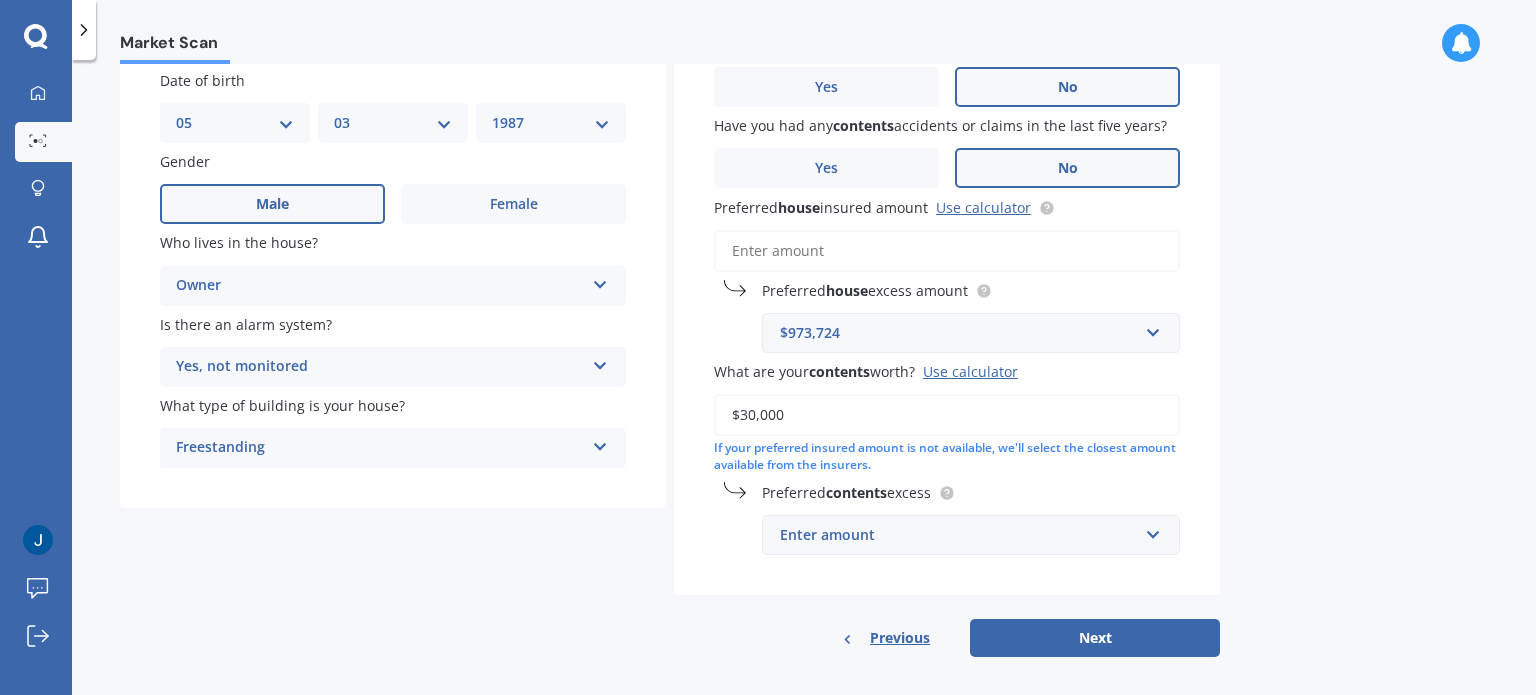 scroll, scrollTop: 180, scrollLeft: 0, axis: vertical 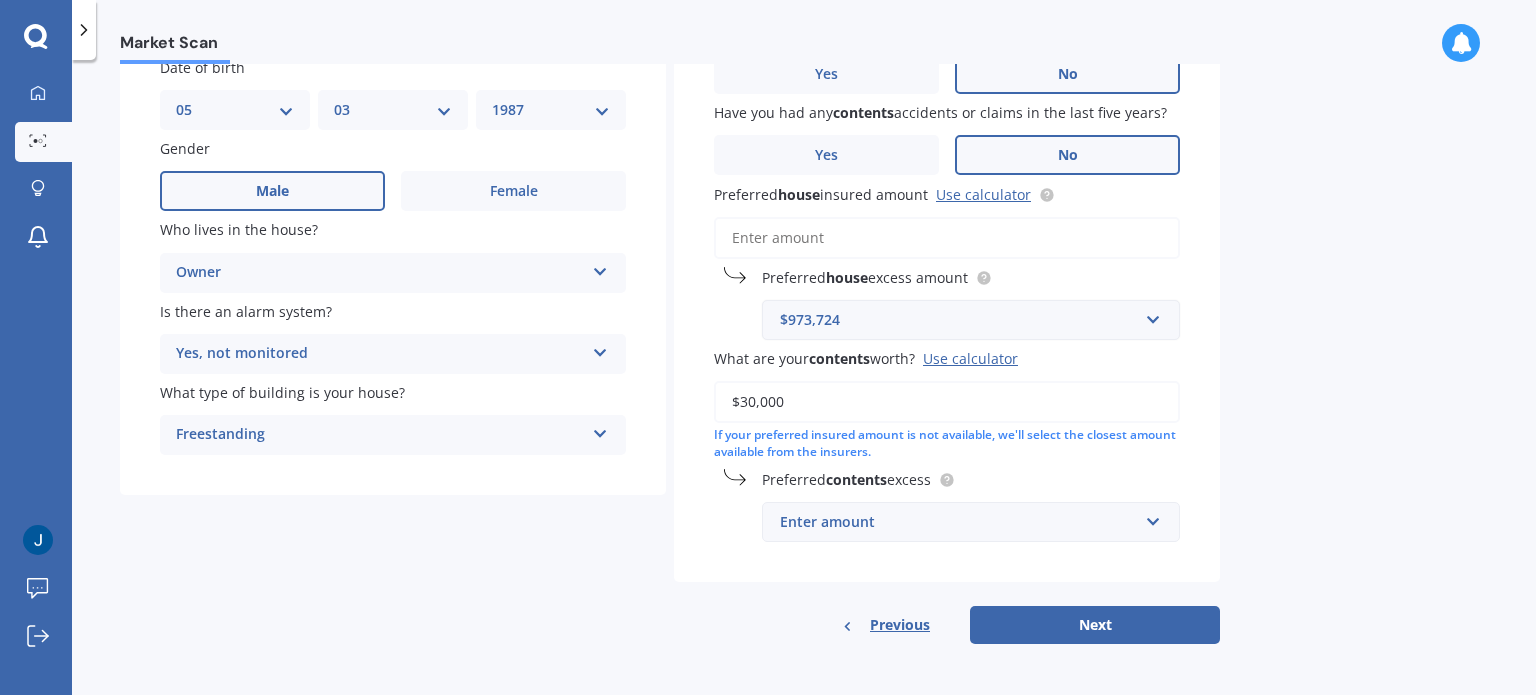 type on "$30,000" 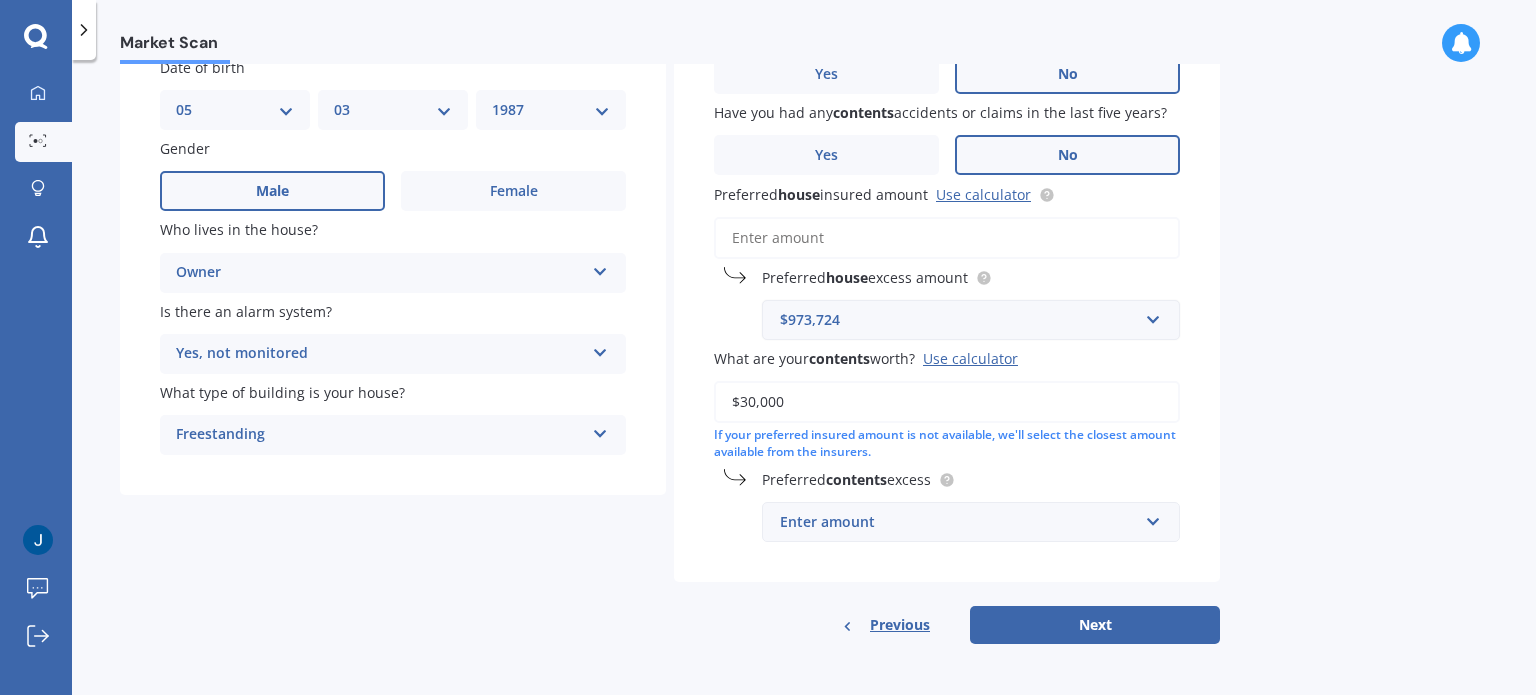 click on "Enter amount" at bounding box center (959, 522) 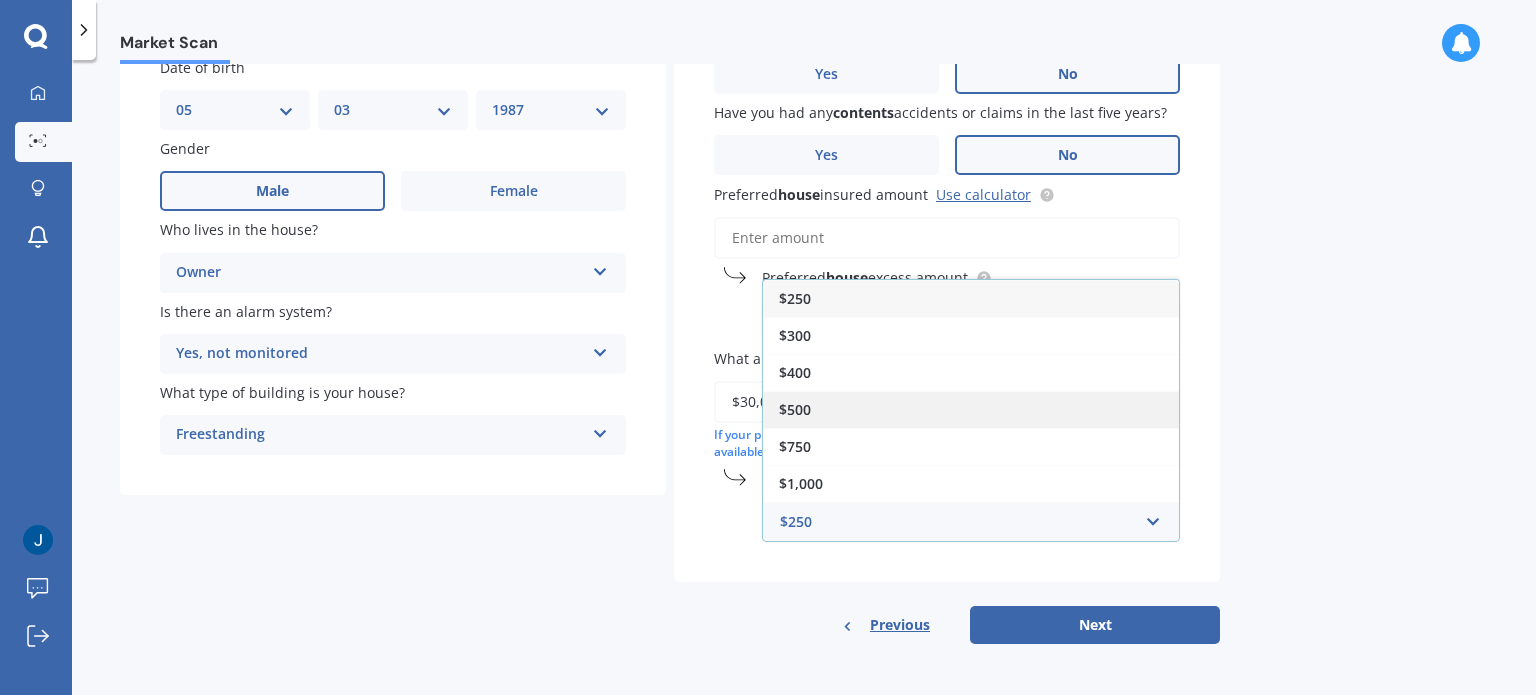 click on "$500" at bounding box center (795, 409) 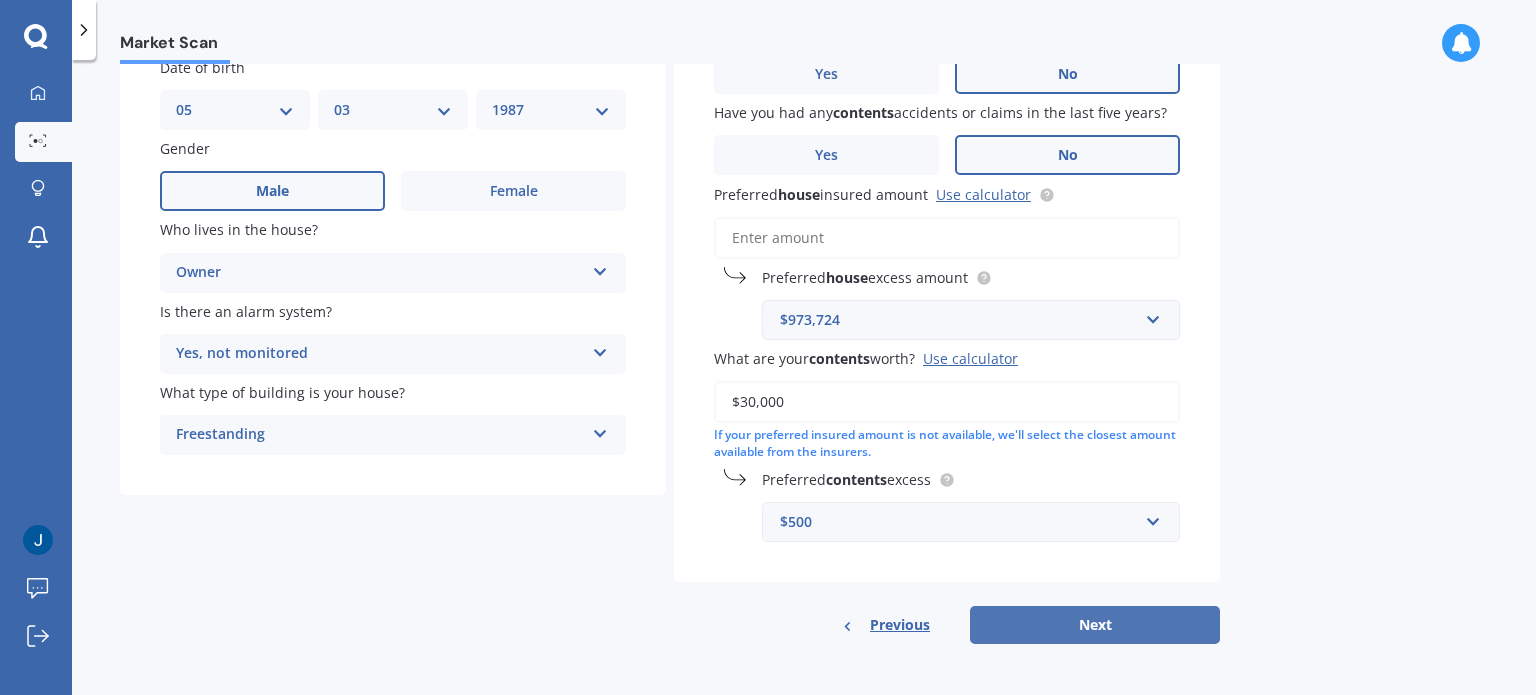 click on "Next" at bounding box center (1095, 625) 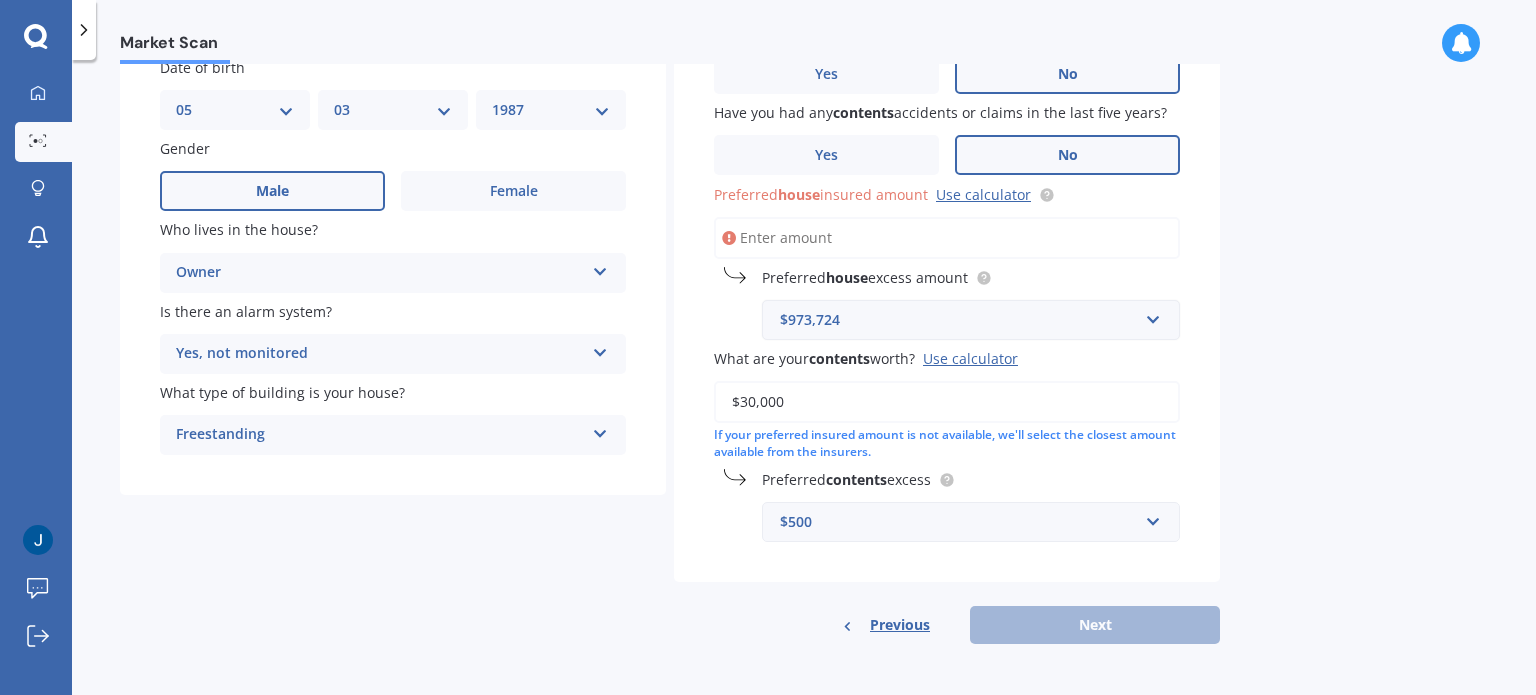 click on "Preferred  house  insured amount Use calculator" at bounding box center (947, 238) 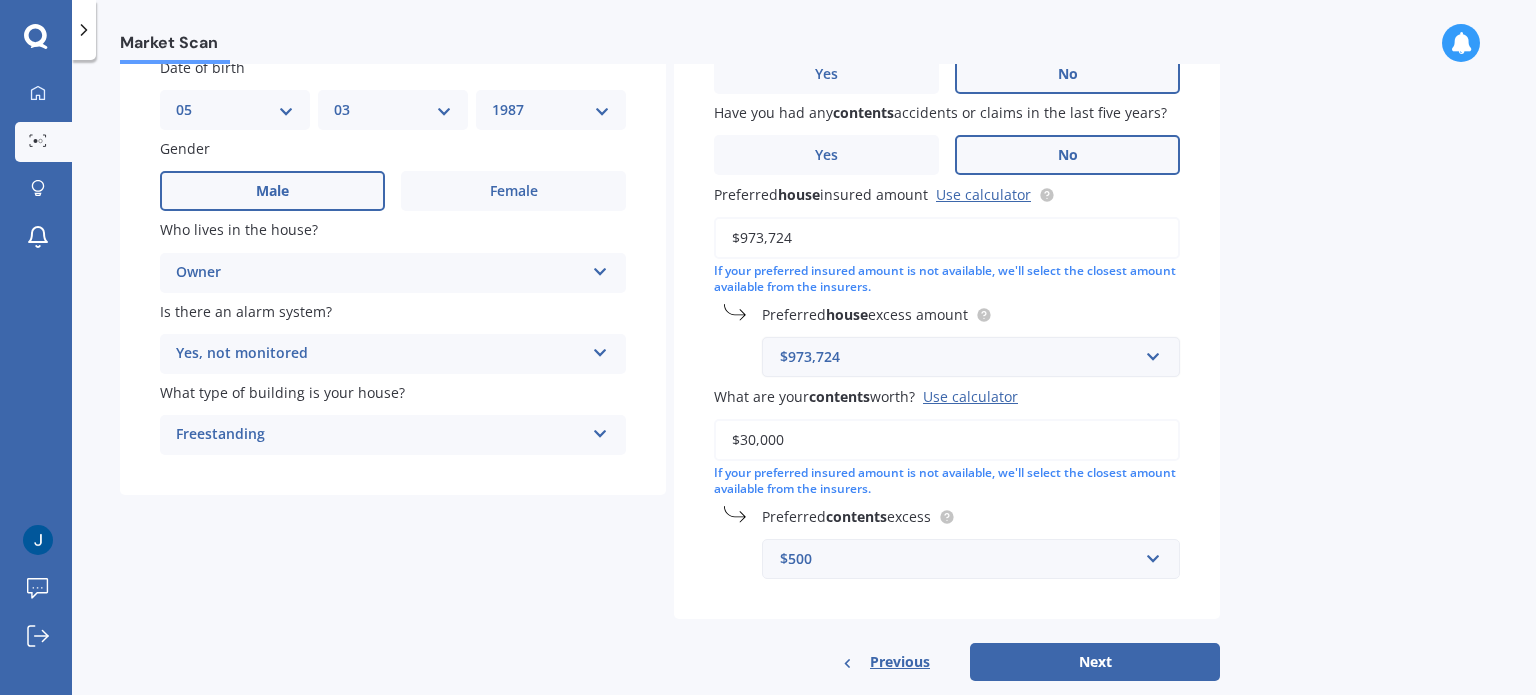 type on "$973,724" 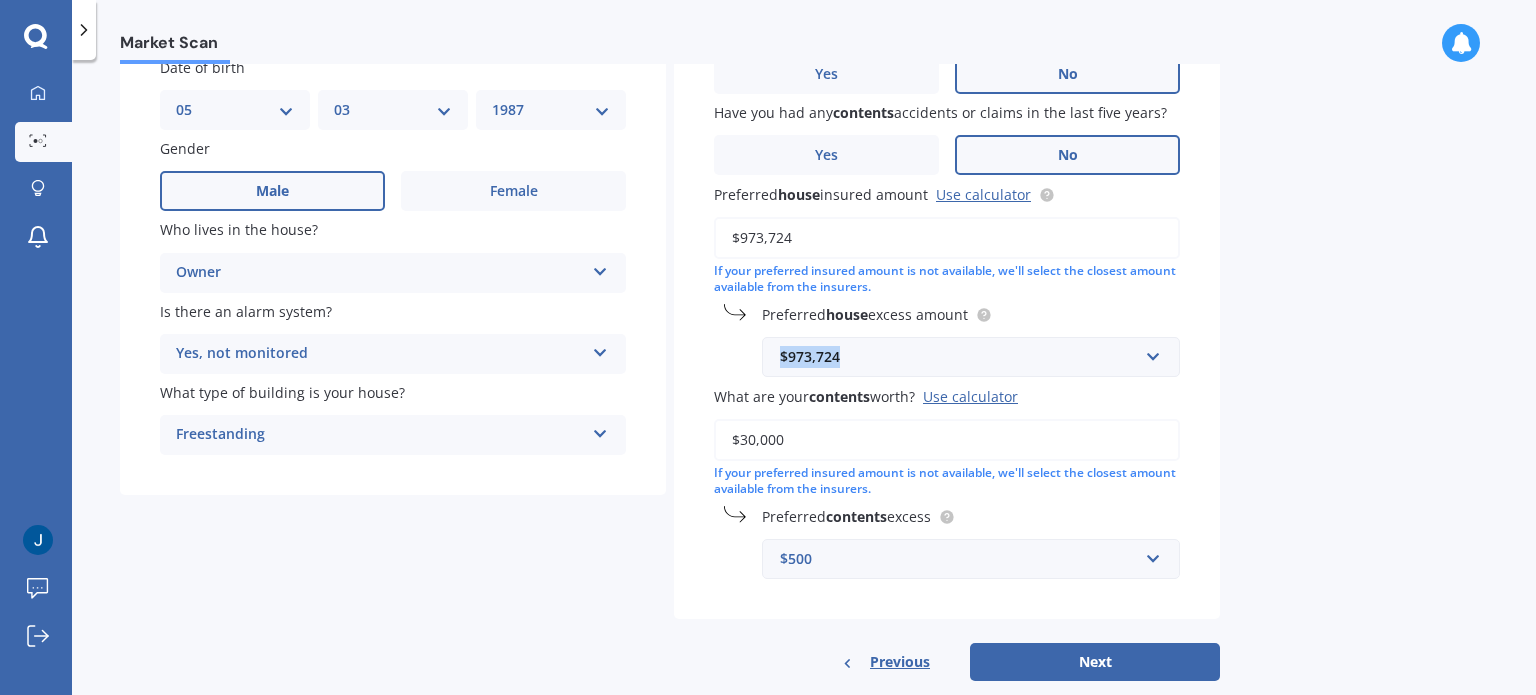 drag, startPoint x: 852, startPoint y: 365, endPoint x: 701, endPoint y: 373, distance: 151.21178 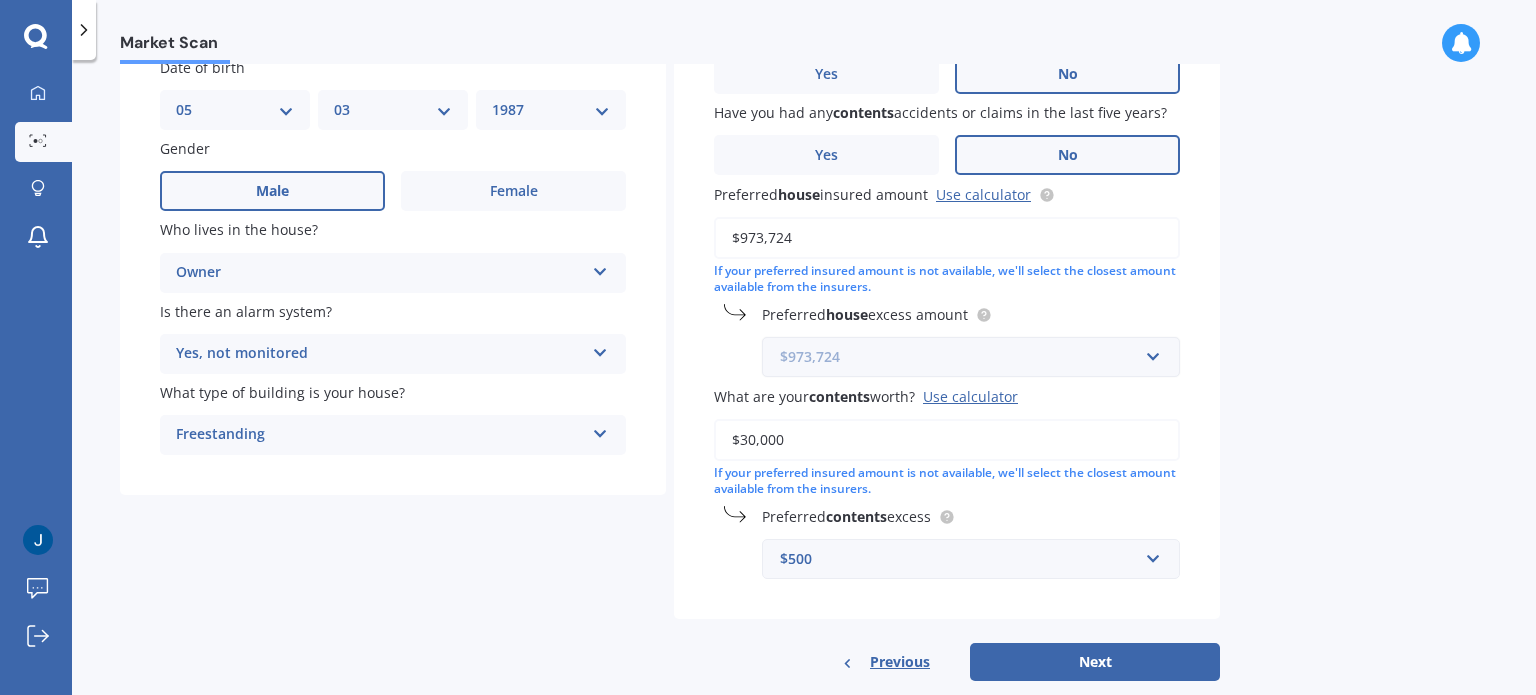 click at bounding box center (964, 357) 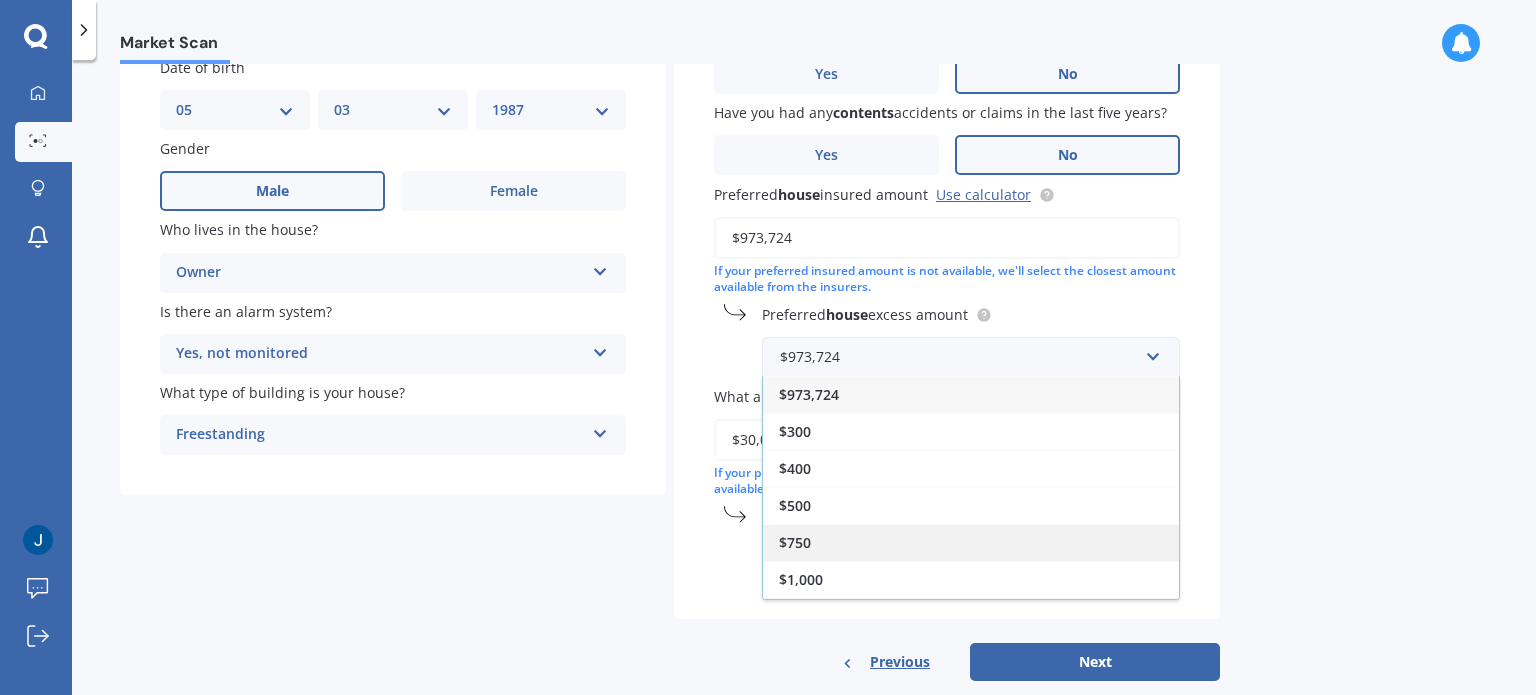 click on "$750" at bounding box center [795, 542] 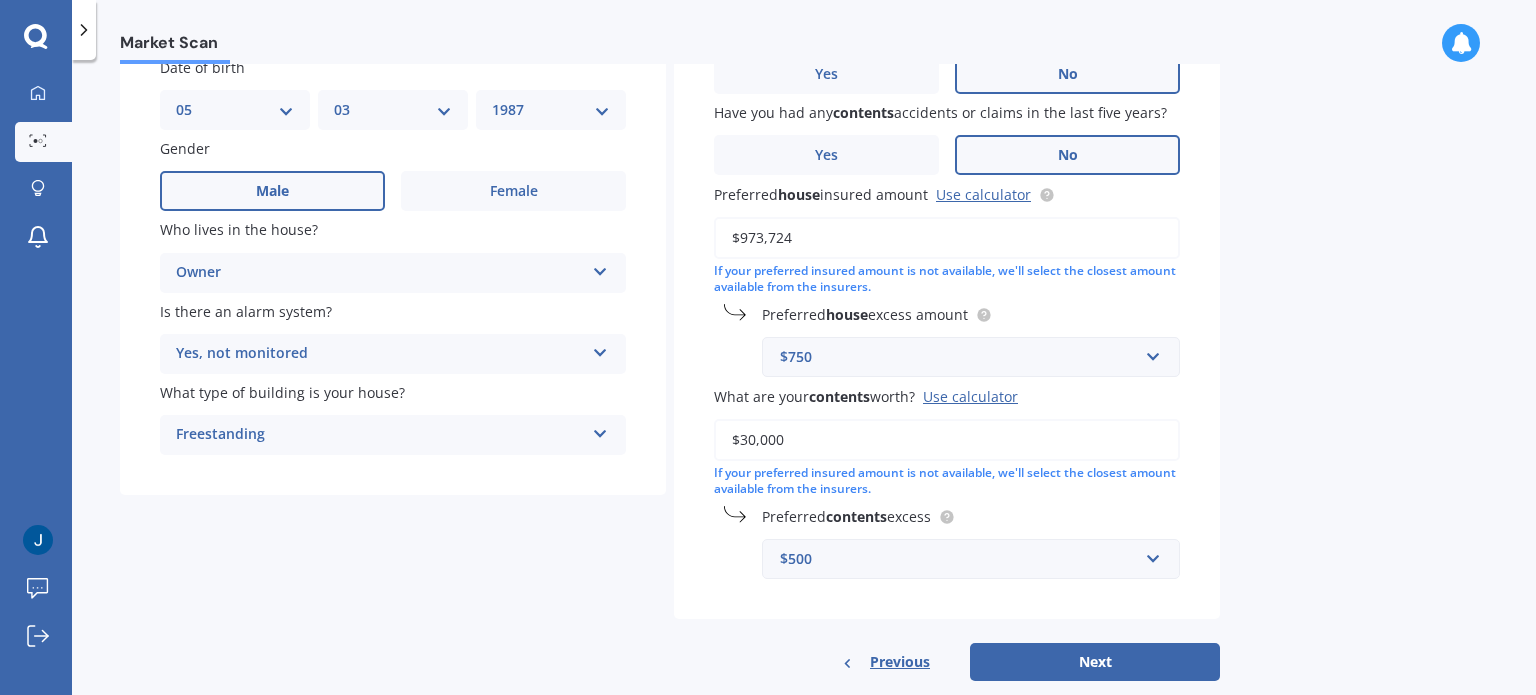 click on "Market Scan House & Contents Market Scan 70 % Let's get to know you and see how we can help with finding you the best insurance Details Date of birth DD 01 02 03 04 05 06 07 08 09 10 11 12 13 14 15 16 17 18 19 20 21 22 23 24 25 26 27 28 29 30 31 MM 01 02 03 04 05 06 07 08 09 10 11 12 YYYY 2009 2008 2007 2006 2005 2004 2003 2002 2001 2000 1999 1998 1997 1996 1995 1994 1993 1992 1991 1990 1989 1988 1987 1986 1985 1984 1983 1982 1981 1980 1979 1978 1977 1976 1975 1974 1973 1972 1971 1970 1969 1968 1967 1966 1965 1964 1963 1962 1961 1960 1959 1958 1957 1956 1955 1954 1953 1952 1951 1950 1949 1948 1947 1946 1945 1944 1943 1942 1941 1940 1939 1938 1937 1936 1935 1934 1933 1932 1931 1930 1929 1928 1927 1926 1925 1924 1923 1922 1921 1920 1919 1918 1917 1916 1915 1914 1913 1912 1911 1910 Gender Male Female Who lives in the house? Owner Owner Owner + Boarder Is there an alarm system? Yes, not monitored Yes, monitored Yes, not monitored No What type of building is your house? Freestanding Freestanding Have you had any" at bounding box center (804, 381) 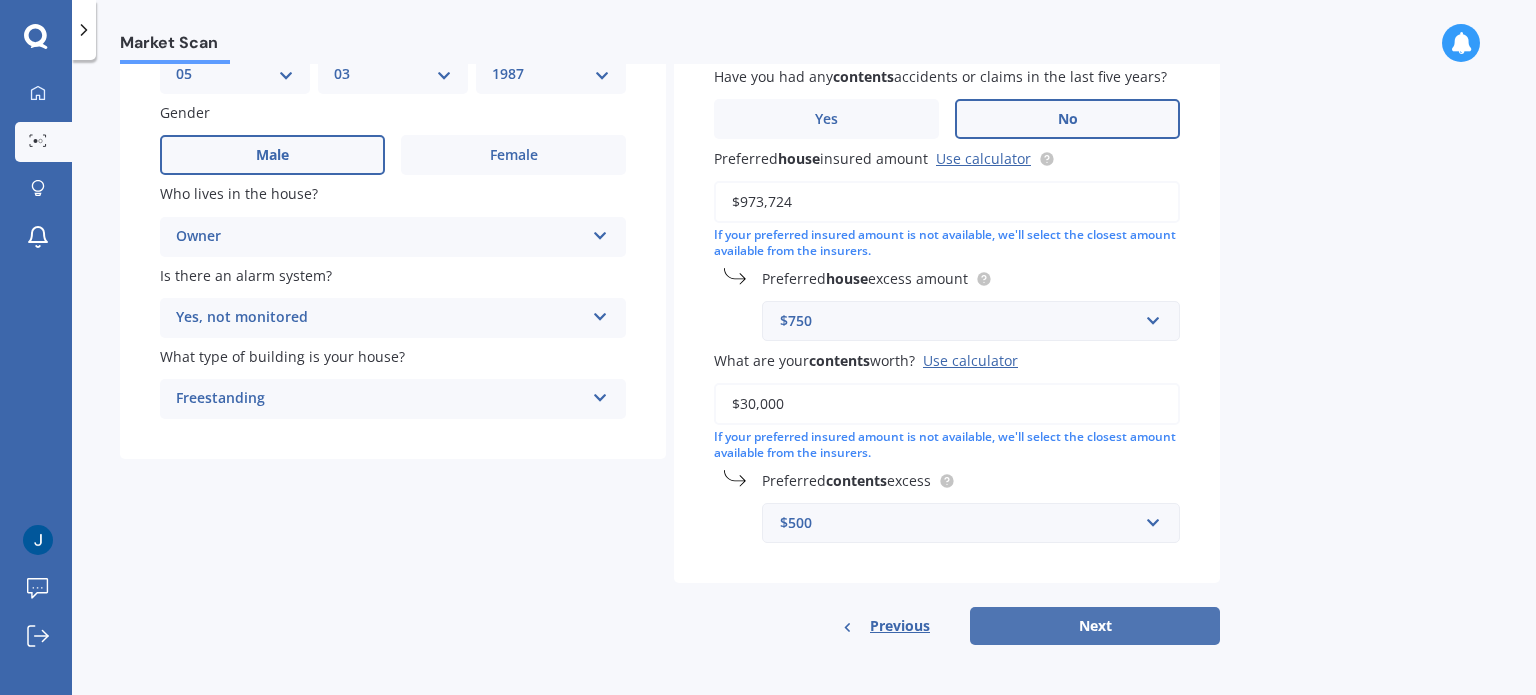 scroll, scrollTop: 217, scrollLeft: 0, axis: vertical 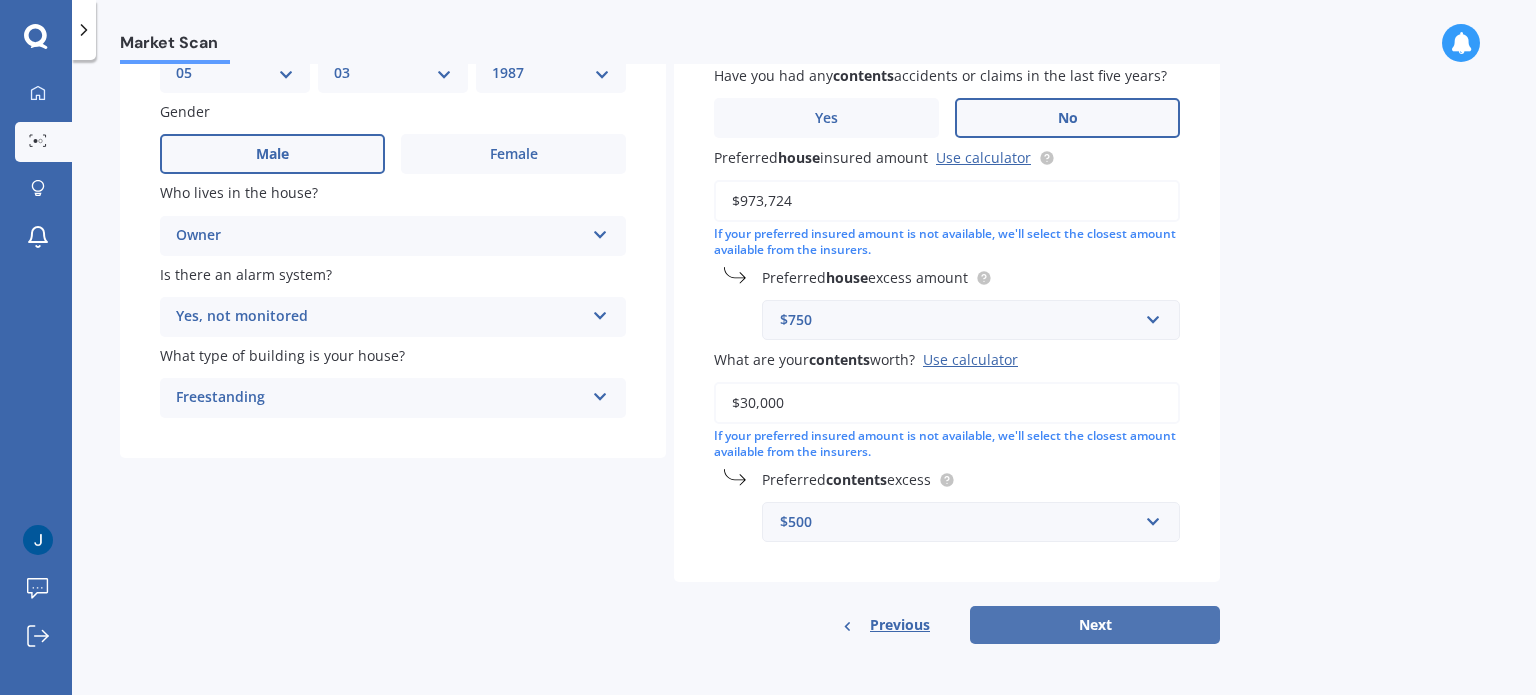 click on "Next" at bounding box center (1095, 625) 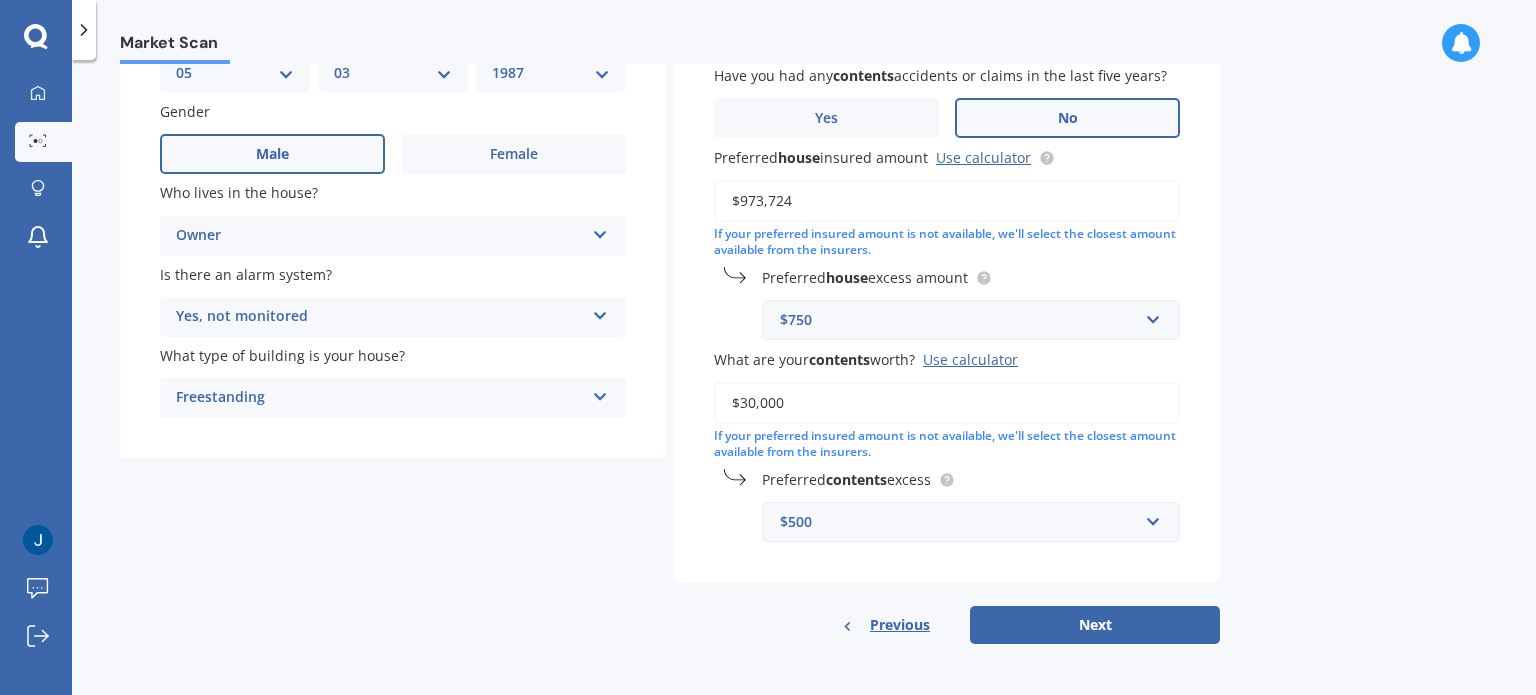 select on "05" 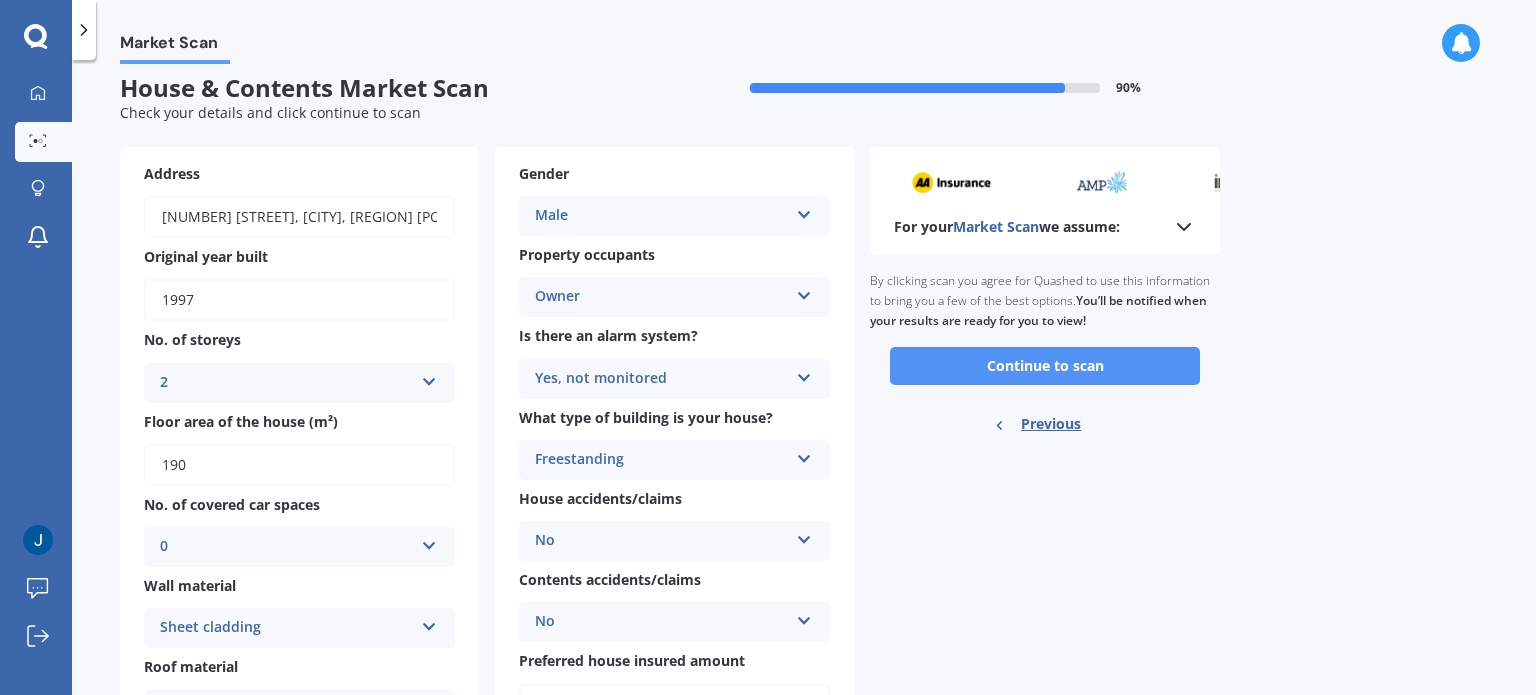 scroll, scrollTop: 0, scrollLeft: 0, axis: both 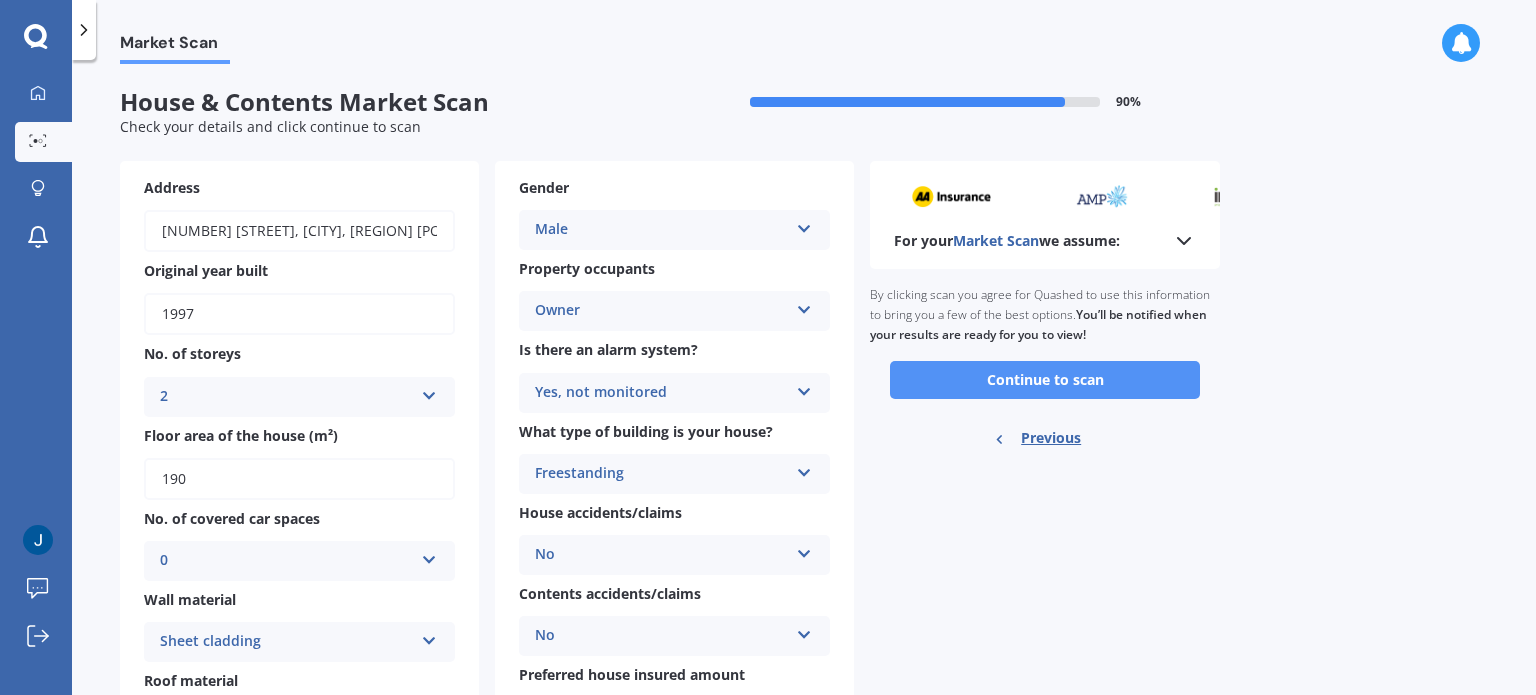 click on "Continue to scan" at bounding box center (1045, 380) 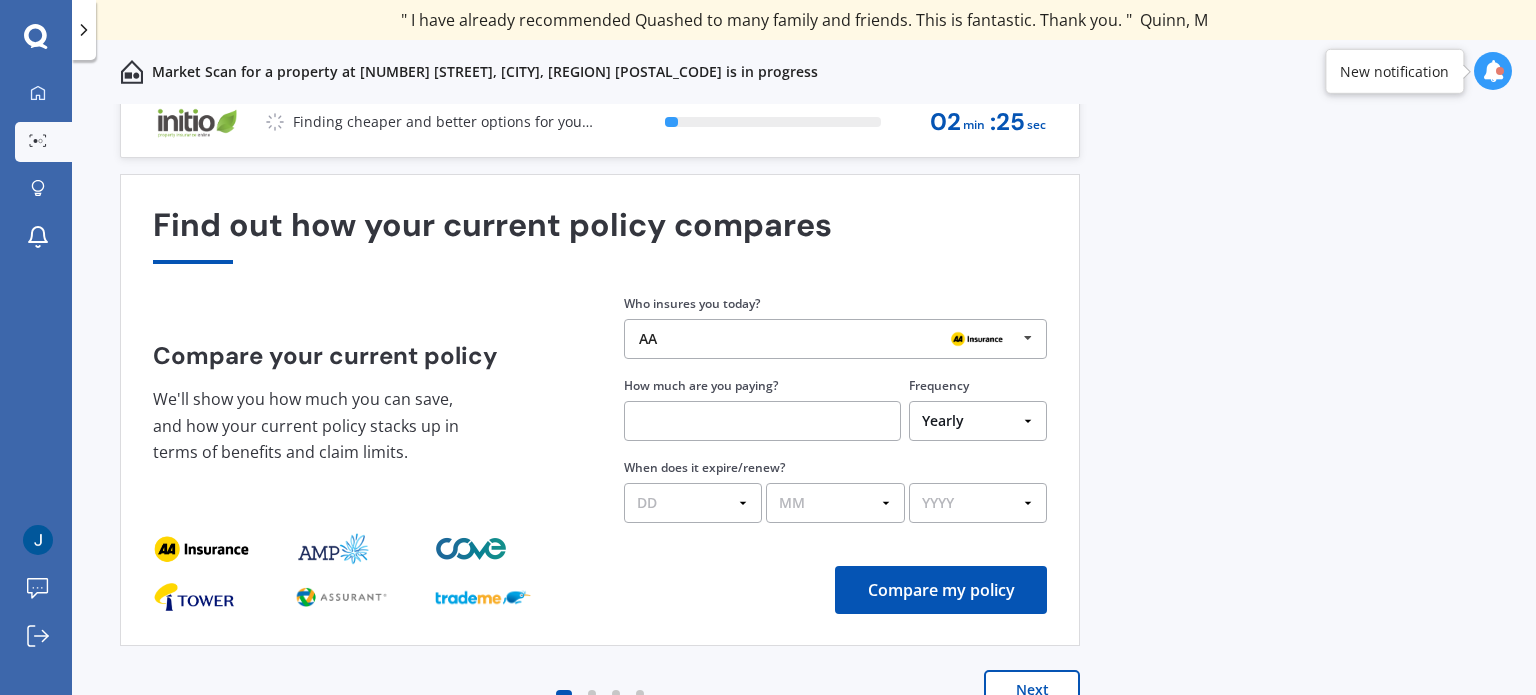 scroll, scrollTop: 28, scrollLeft: 0, axis: vertical 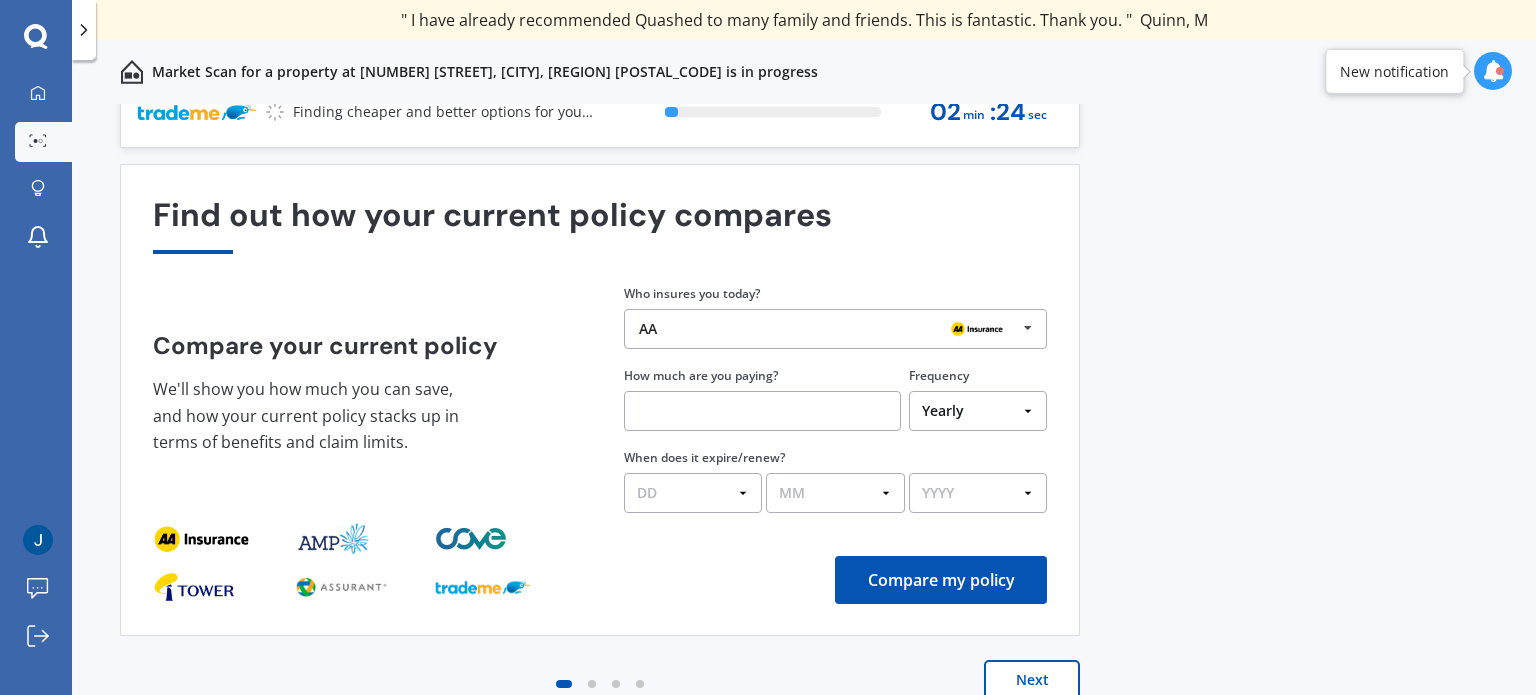 click at bounding box center [1028, 328] 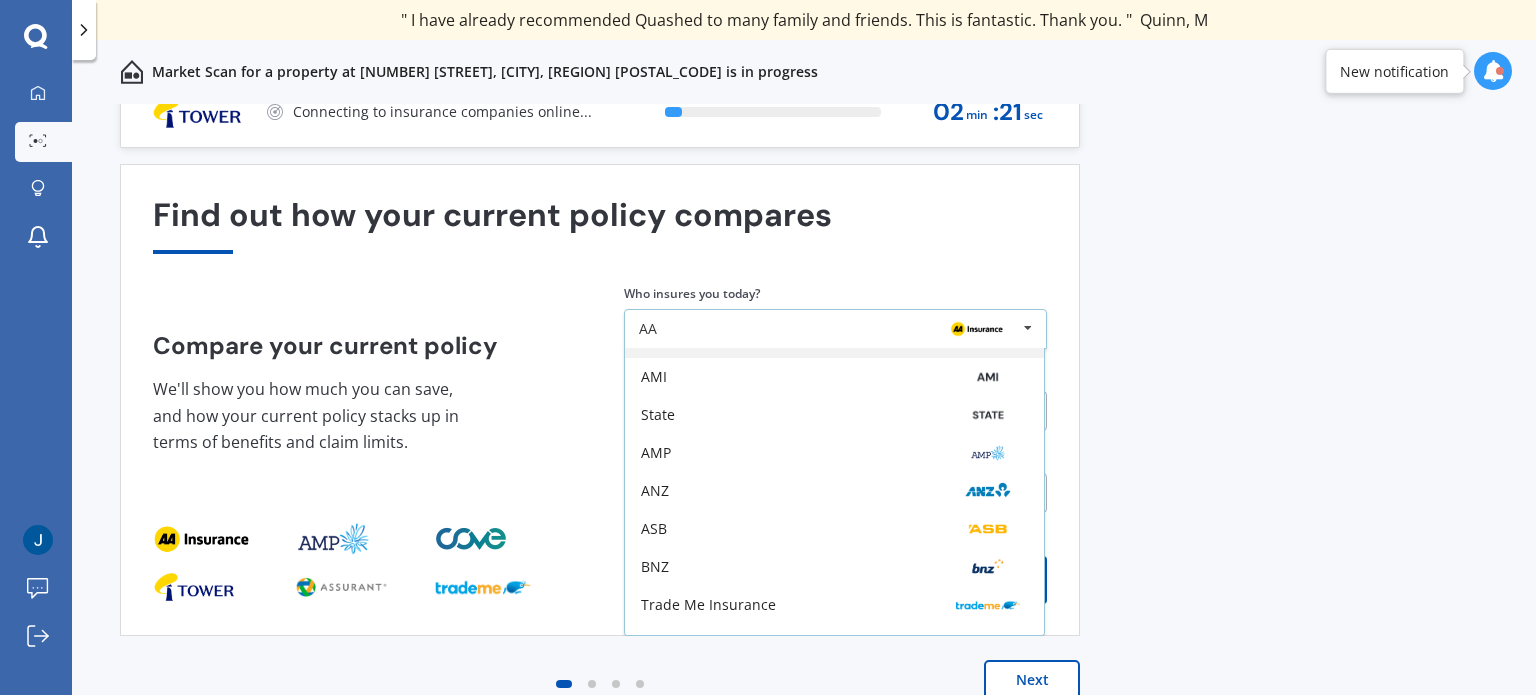 scroll, scrollTop: 0, scrollLeft: 0, axis: both 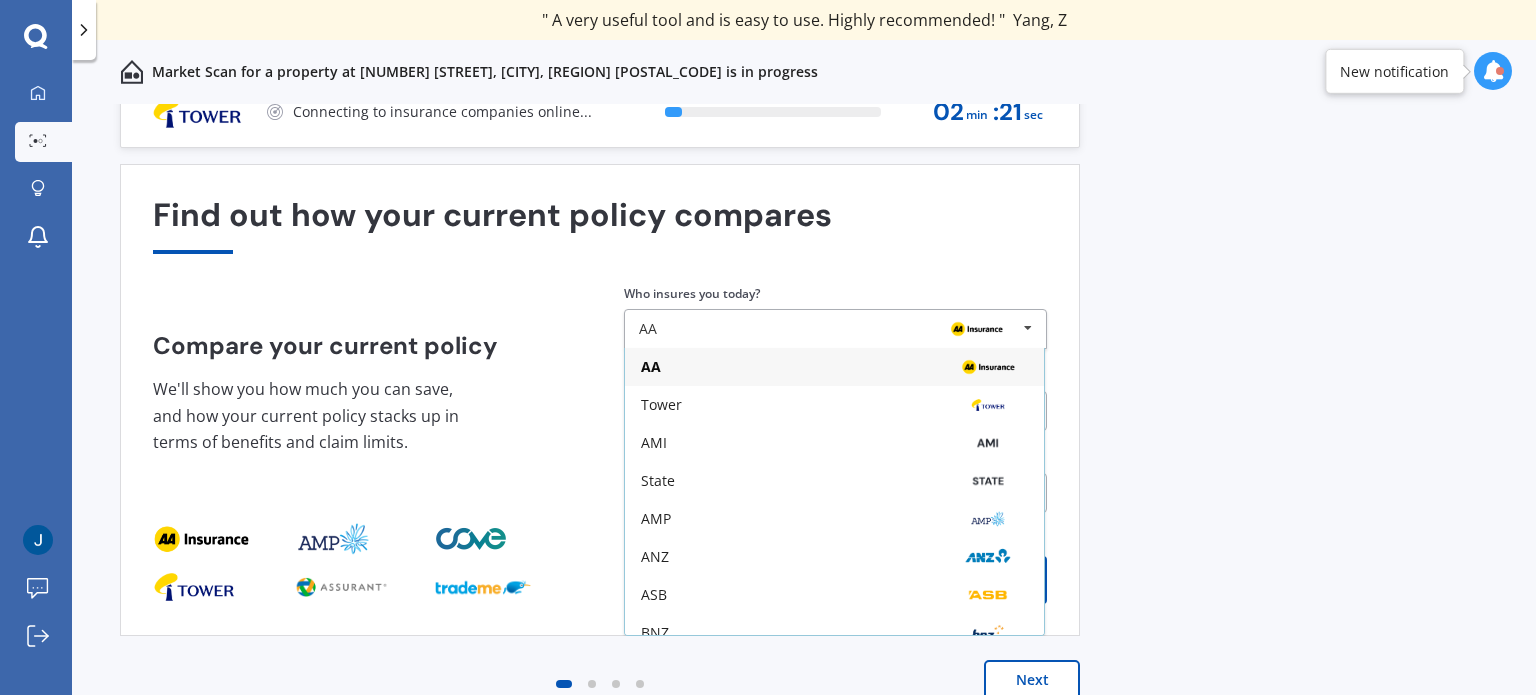 click on "Previous 60,000+ Kiwis have signed up to shop and save on insurance with us " Helpful tool, just that my current insurance is cheaper. " [LAST], [FIRST] " I have already recommended Quashed to many family and friends. This is fantastic. Thank you. " [LAST], [FIRST] " A very useful tool and is easy to use. Highly recommended! " [LAST], [FIRST] " Useful tool to check whether our current prices are competitive - which they are. " [LAST], [FIRST] " My current car insurance was half of the cheapest quoted here, so I'll stick with them. " [LAST], [FIRST] " Gave exactly the same results. " [LAST], [FIRST] " It's pretty accurate. Good service. " [LAST], [FIRST] " That was very helpful as it provided all the details required to make the necessary decision. " [LAST], [FIRST] " I've already recommended to a number of people. " [LAST], [FIRST] " Good to know my existing cover is so good! " [LAST], [FIRST] " Excellent site! I saved $300 off my existing policy. " [LAST], [FIRST] " Great stuff team! first time using it, and it was very clear and concise. " [LAST], [FIRST]   Next 8 % 02 min :  21 sec 1" at bounding box center [804, 421] 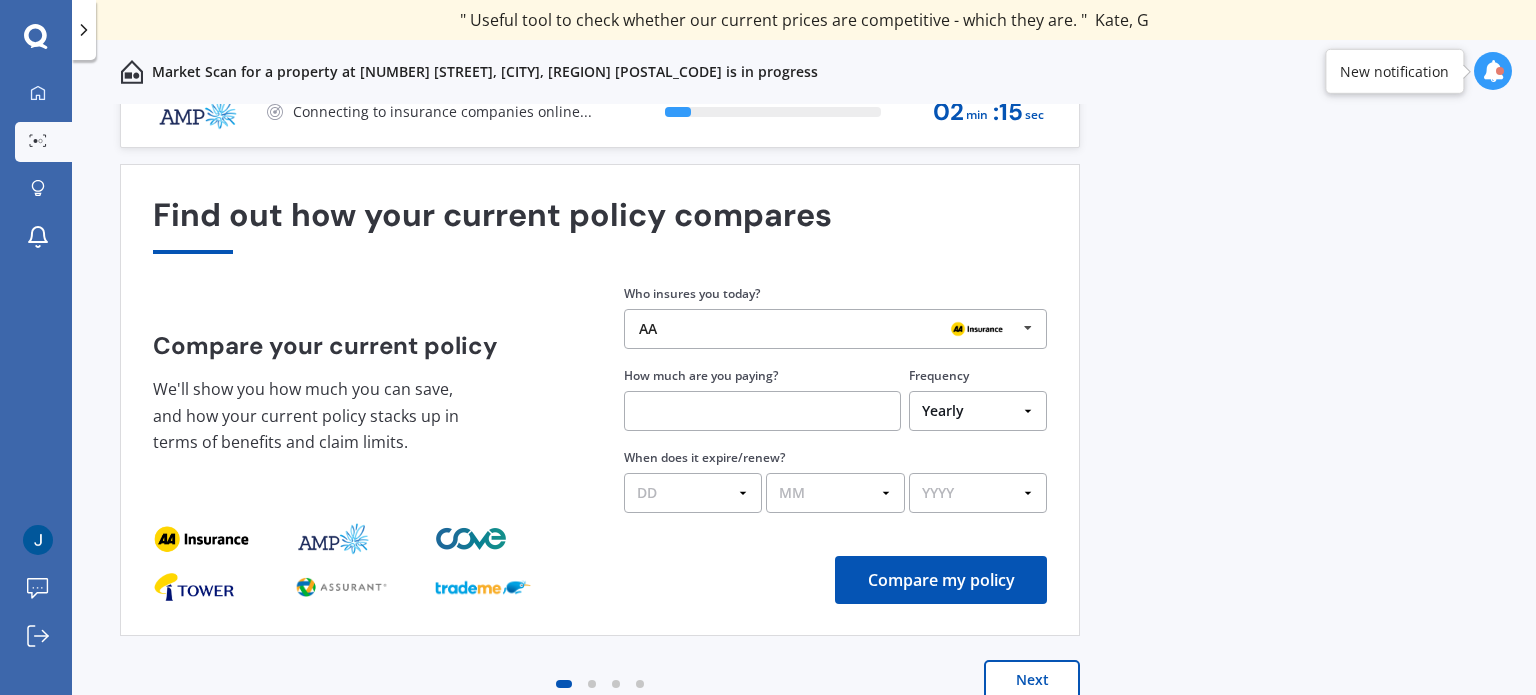 click on "Previous 60,000+ Kiwis have signed up to shop and save on insurance with us " Helpful tool, just that my current insurance is cheaper. " [LAST], [FIRST] " I have already recommended Quashed to many family and friends. This is fantastic. Thank you. " [LAST], [FIRST] " A very useful tool and is easy to use. Highly recommended! " [LAST], [FIRST] " Useful tool to check whether our current prices are competitive - which they are. " [LAST], [FIRST] " My current car insurance was half of the cheapest quoted here, so I'll stick with them. " [LAST], [FIRST] " Gave exactly the same results. " [LAST], [FIRST] " It's pretty accurate. Good service. " [LAST], [FIRST] " That was very helpful as it provided all the details required to make the necessary decision. " [LAST], [FIRST] " I've already recommended to a number of people. " [LAST], [FIRST] " Good to know my existing cover is so good! " [LAST], [FIRST] " Excellent site! I saved $300 off my existing policy. " [LAST], [FIRST] " Great stuff team! first time using it, and it was very clear and concise. " [LAST], [FIRST]   Next 12 % 02 min :  15 sec" at bounding box center [804, 421] 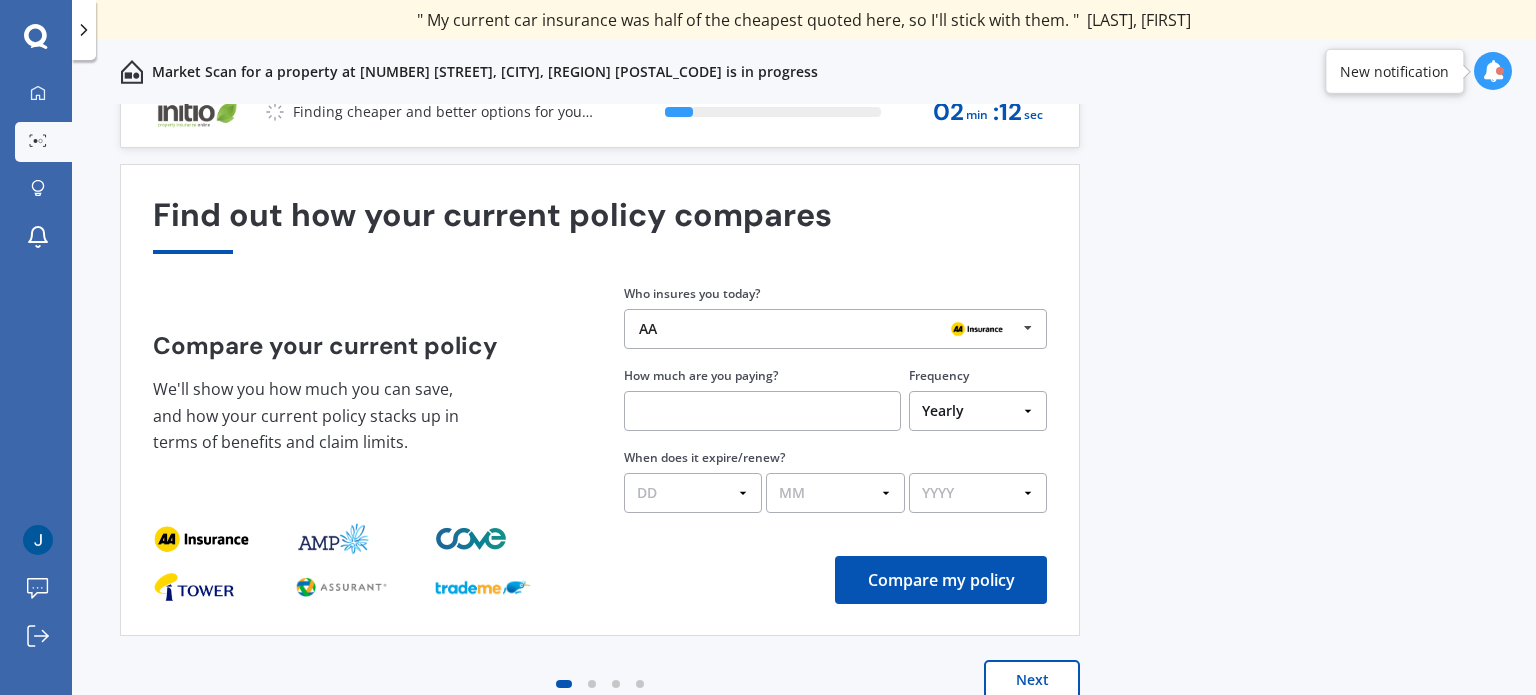 click on "Next" at bounding box center [1032, 680] 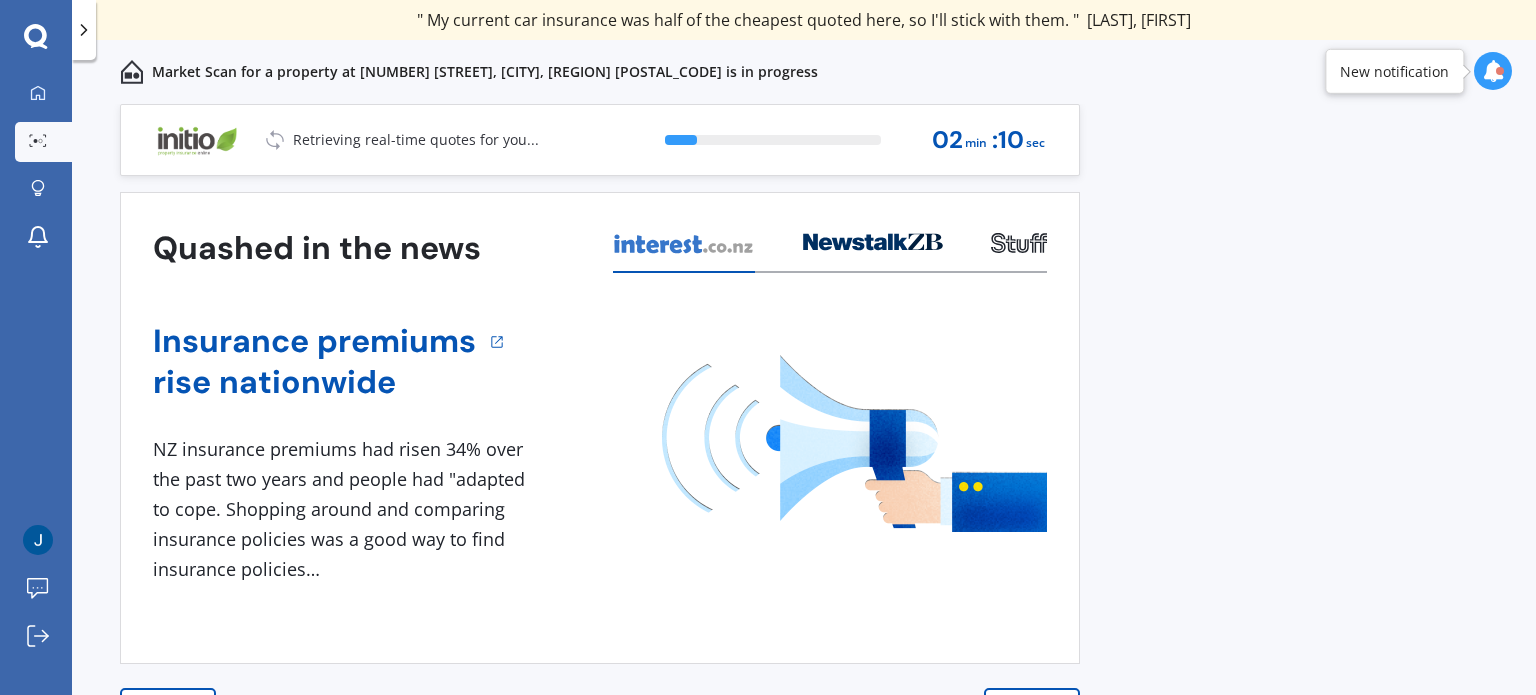 scroll, scrollTop: 28, scrollLeft: 0, axis: vertical 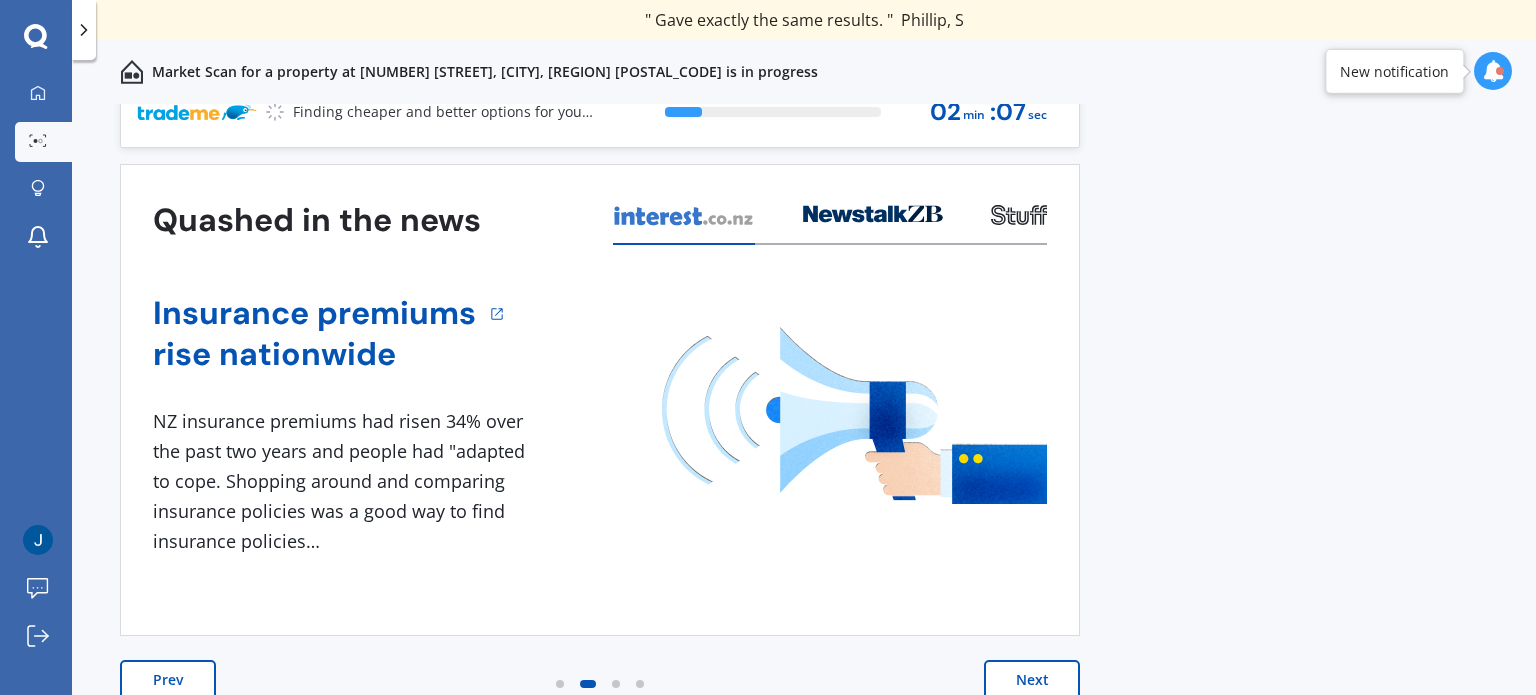 click on "Next" at bounding box center [1032, 680] 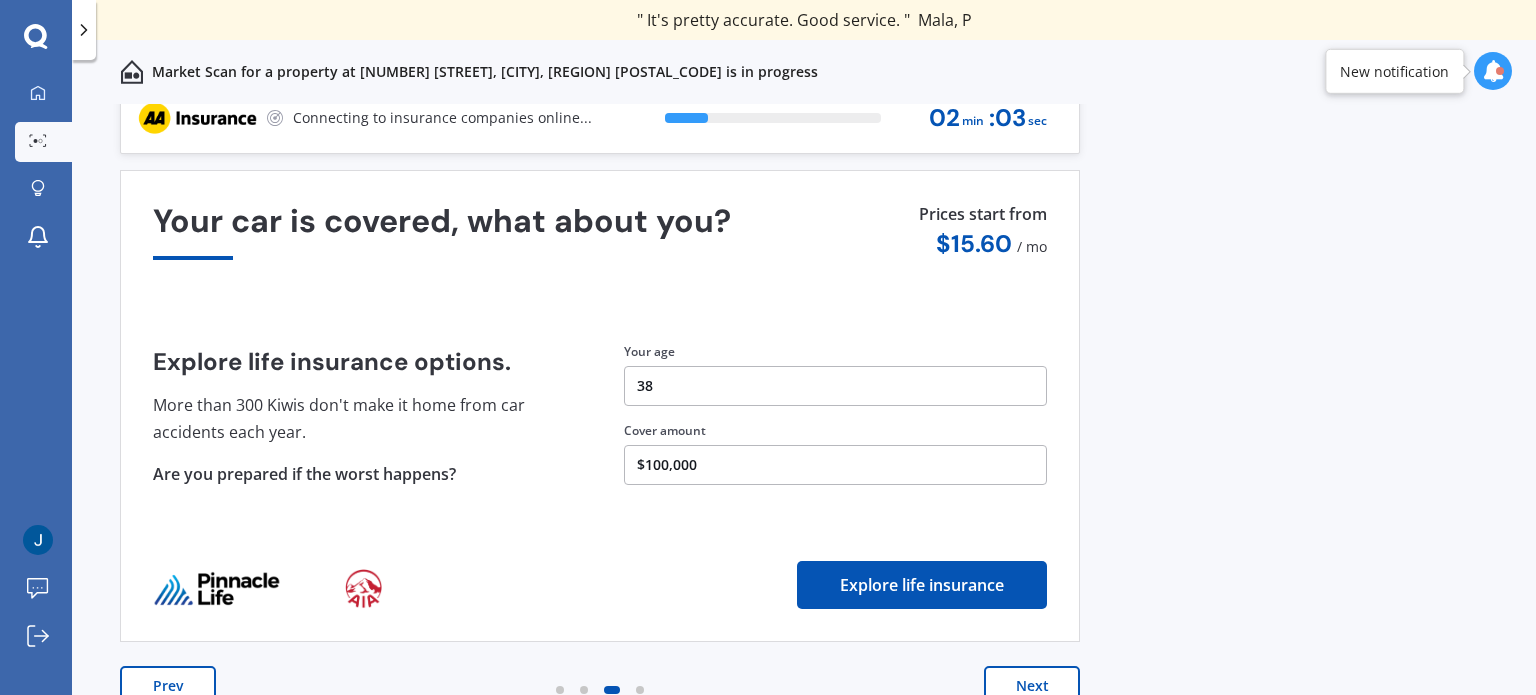 scroll, scrollTop: 28, scrollLeft: 0, axis: vertical 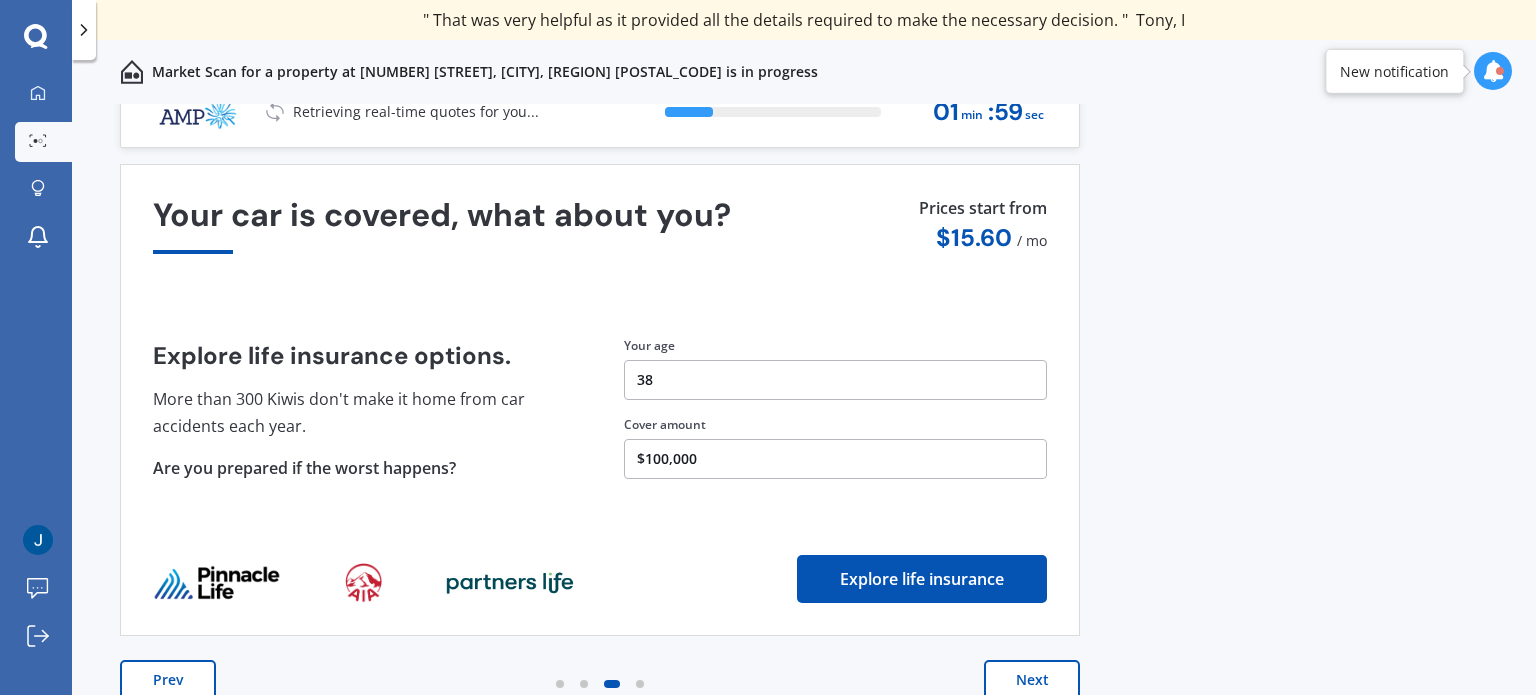 click on "Next" at bounding box center (1032, 680) 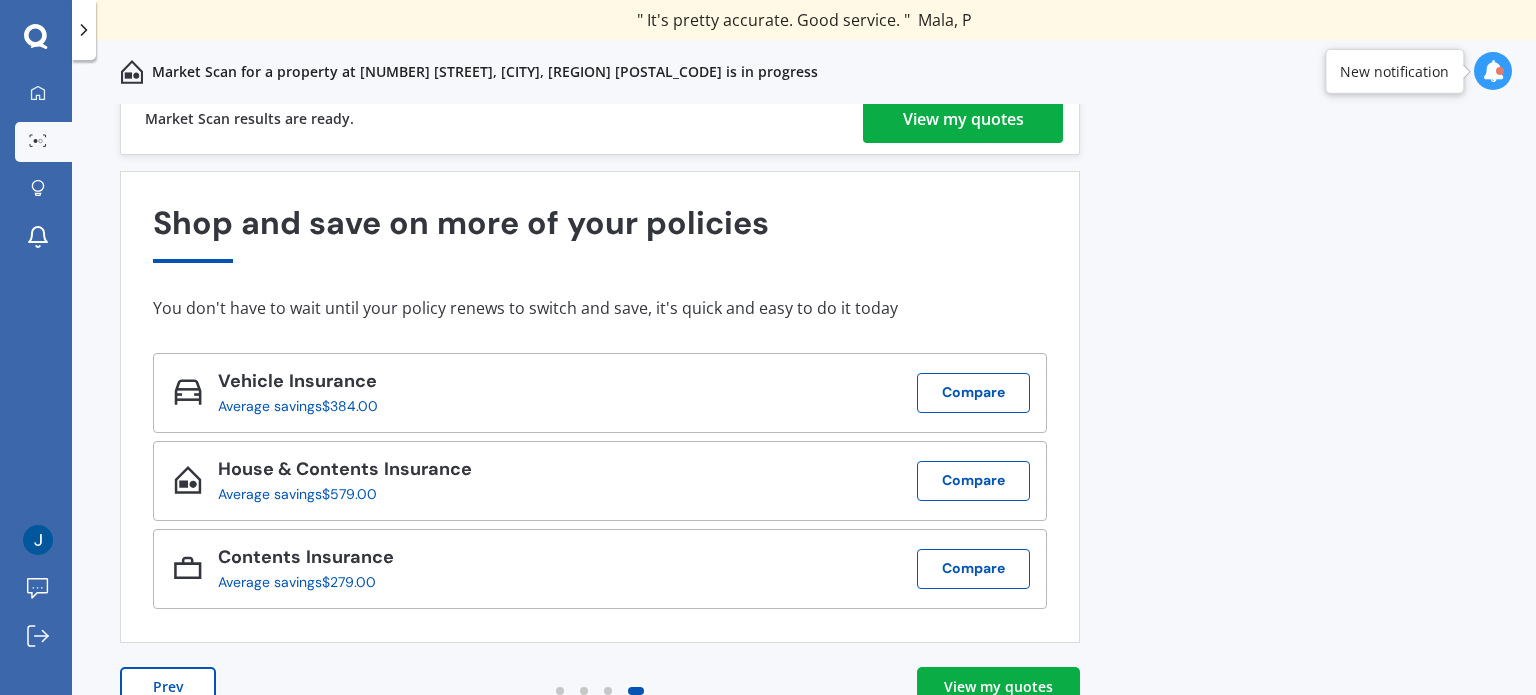 scroll, scrollTop: 0, scrollLeft: 0, axis: both 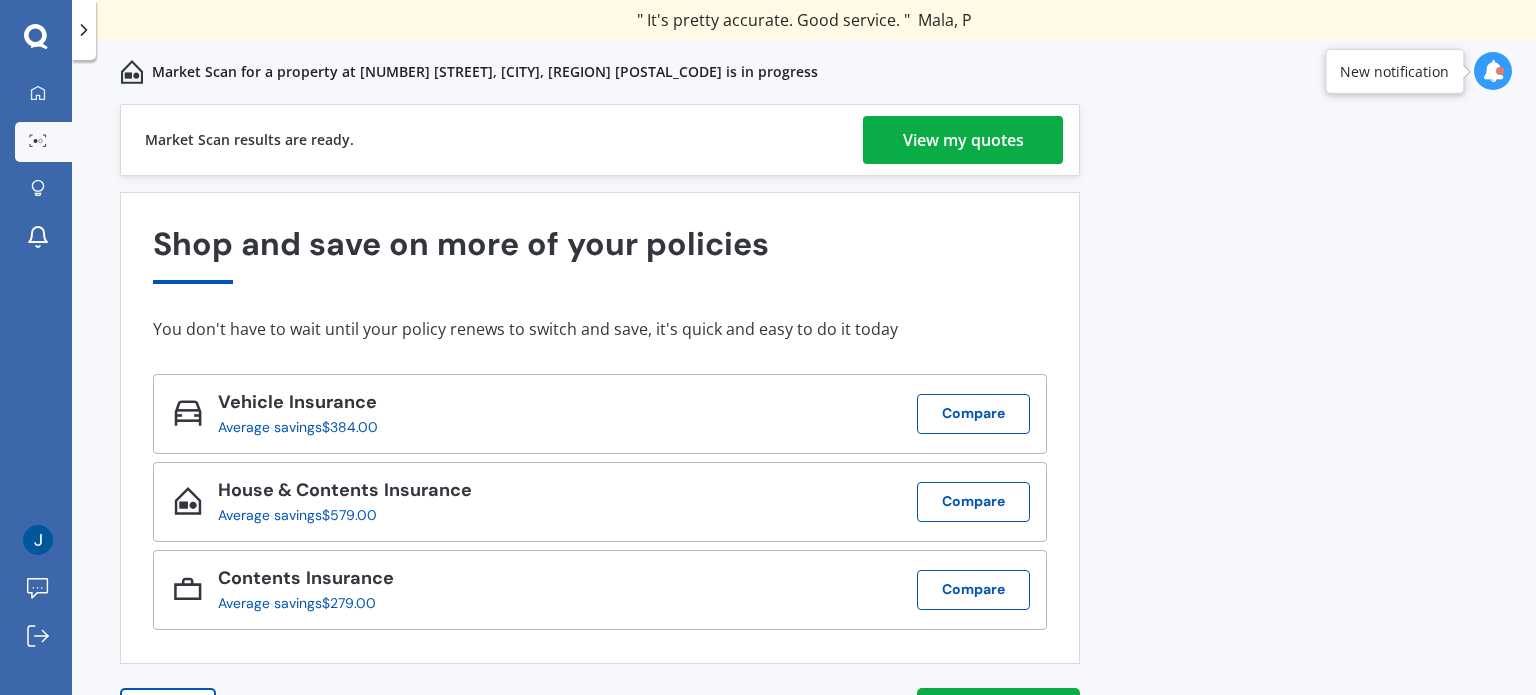 click on "View my quotes" at bounding box center (963, 140) 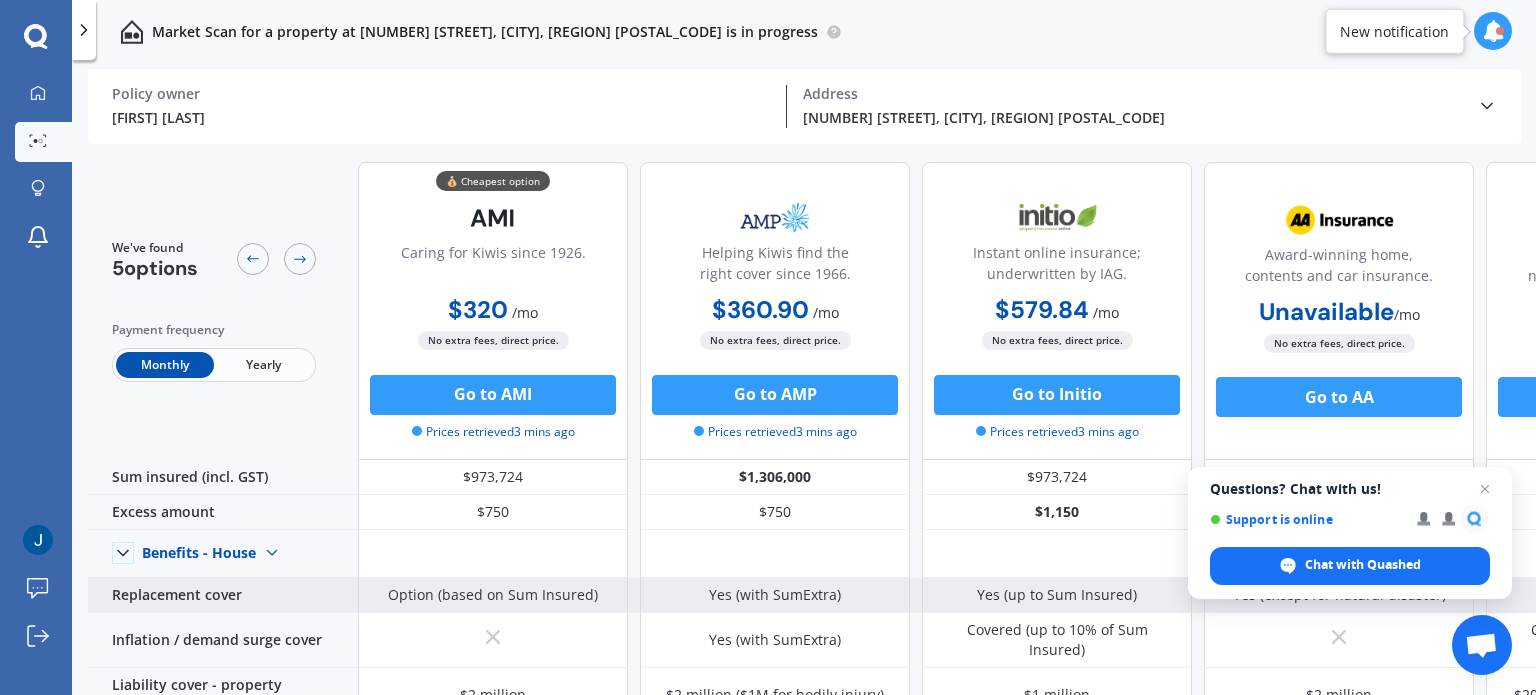 scroll, scrollTop: 0, scrollLeft: 0, axis: both 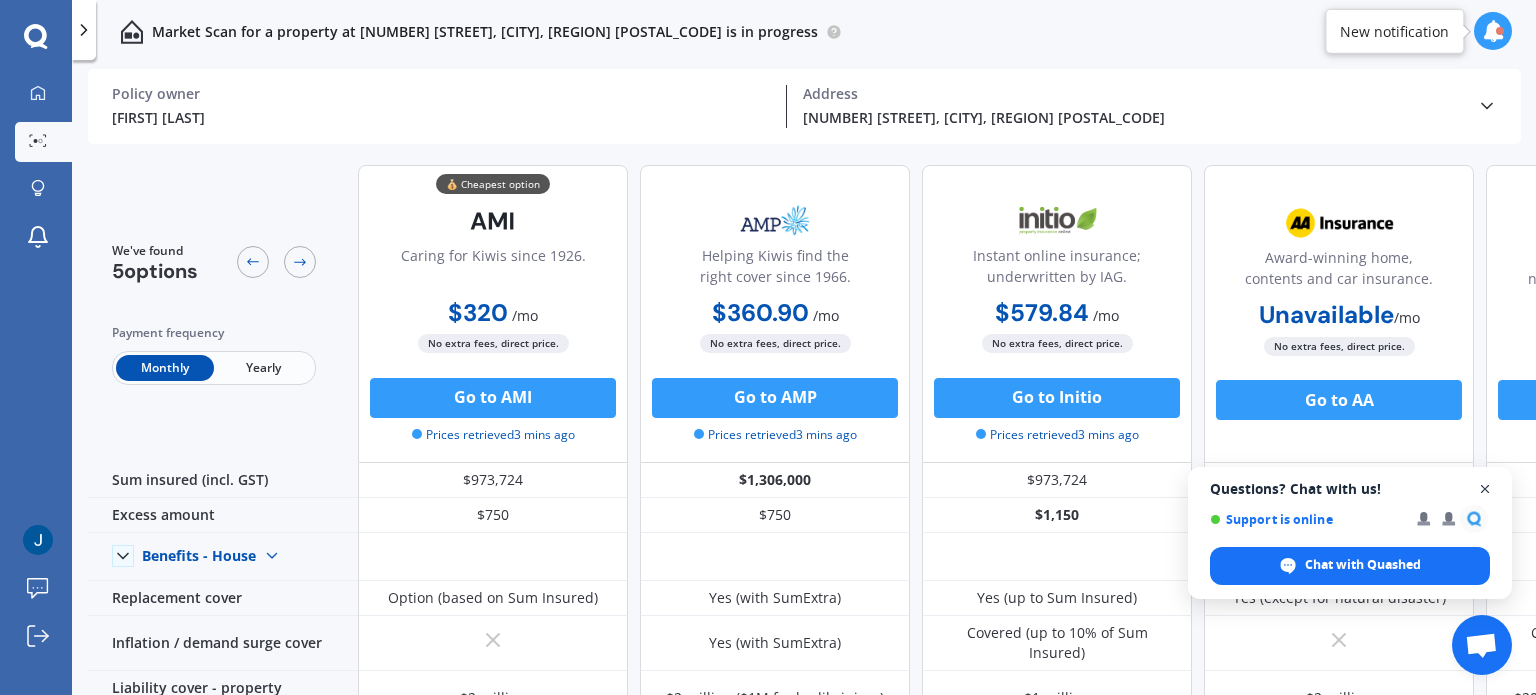 click at bounding box center (1485, 489) 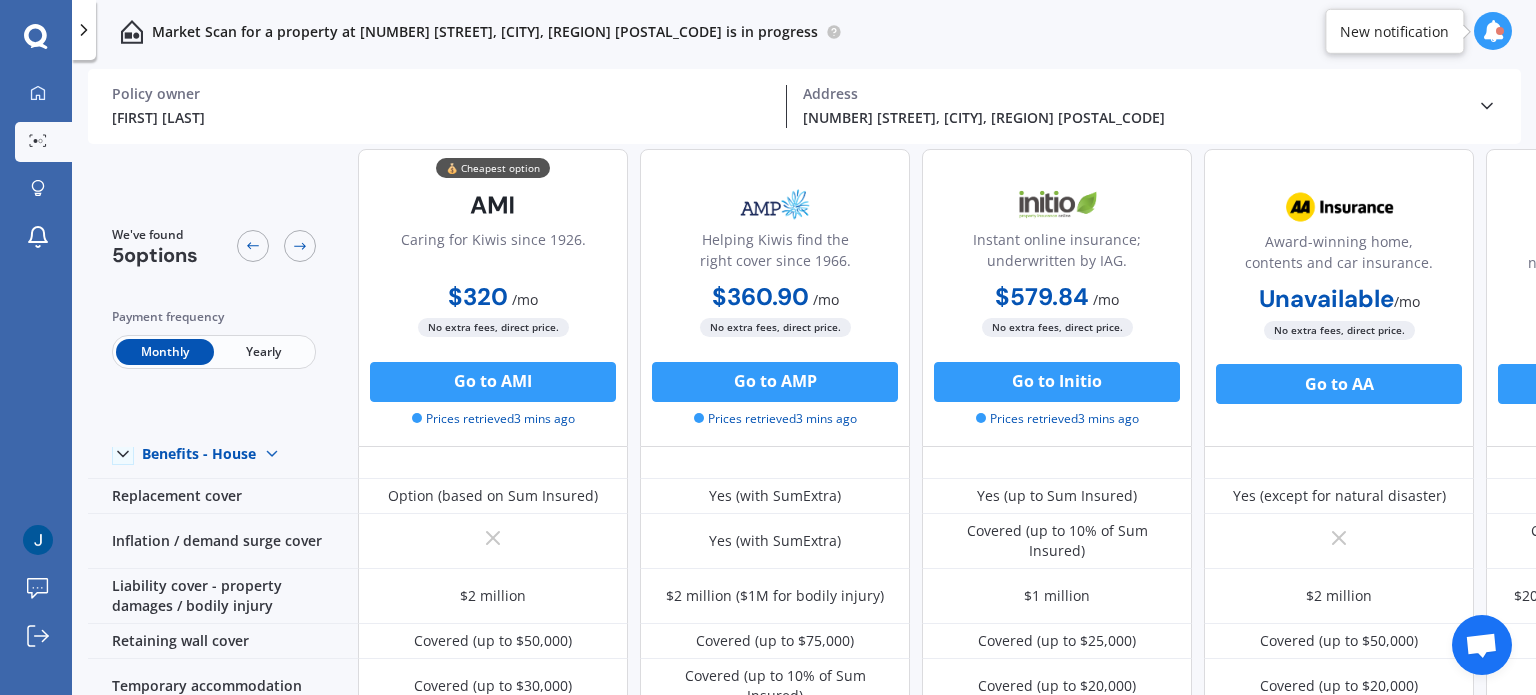 scroll, scrollTop: 0, scrollLeft: 0, axis: both 